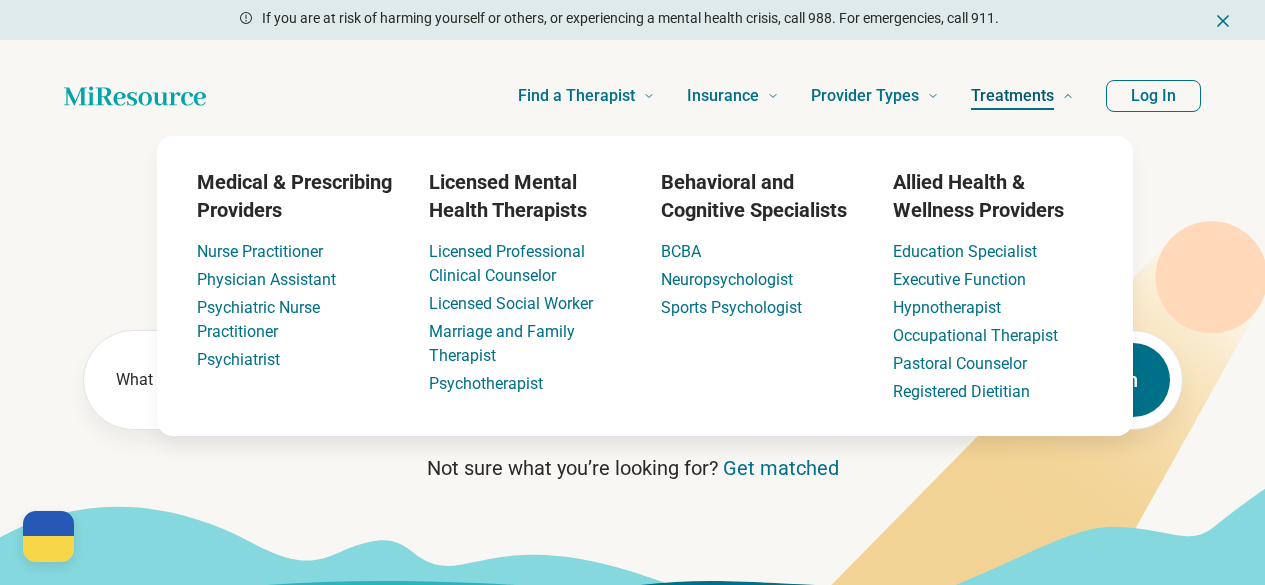 scroll, scrollTop: 0, scrollLeft: 0, axis: both 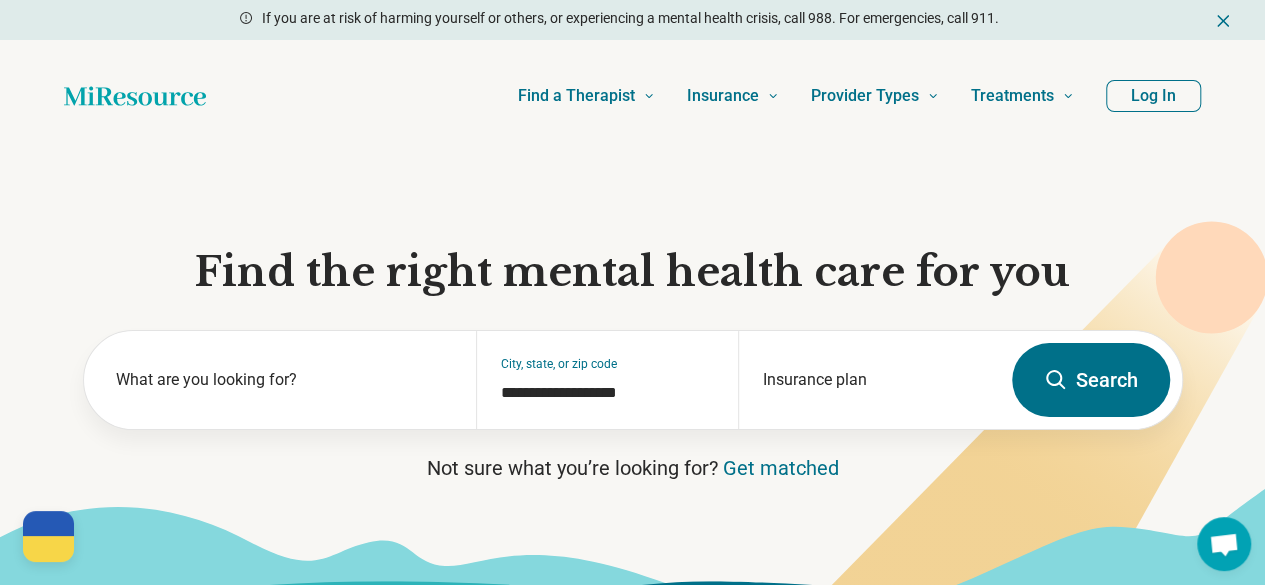 click on "Log In" at bounding box center [1153, 96] 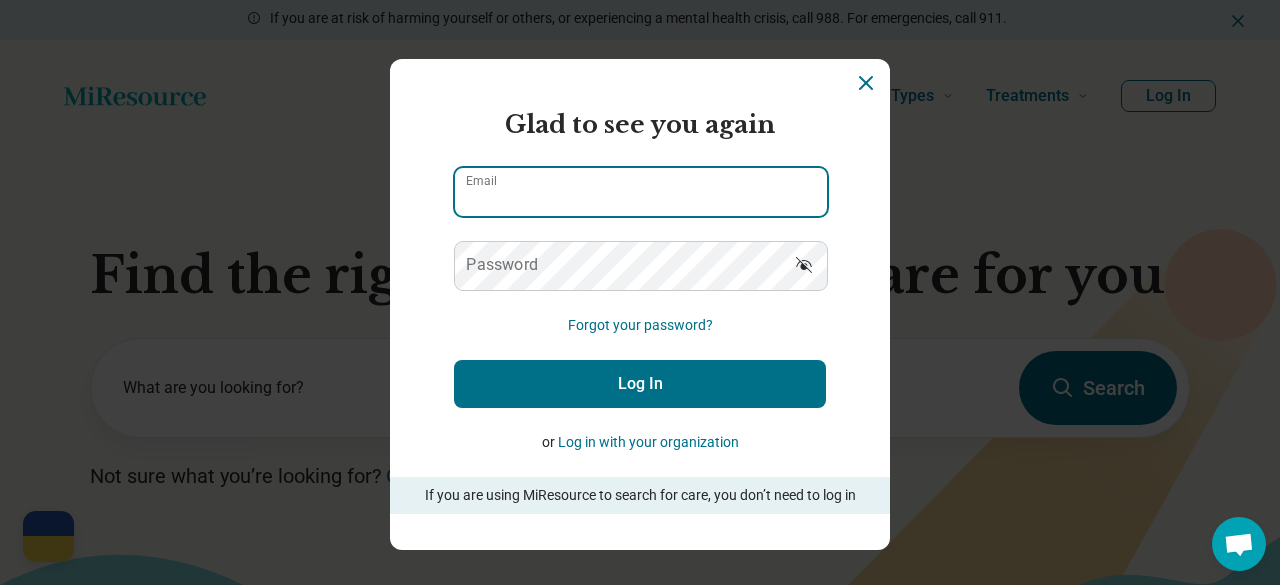 type on "**********" 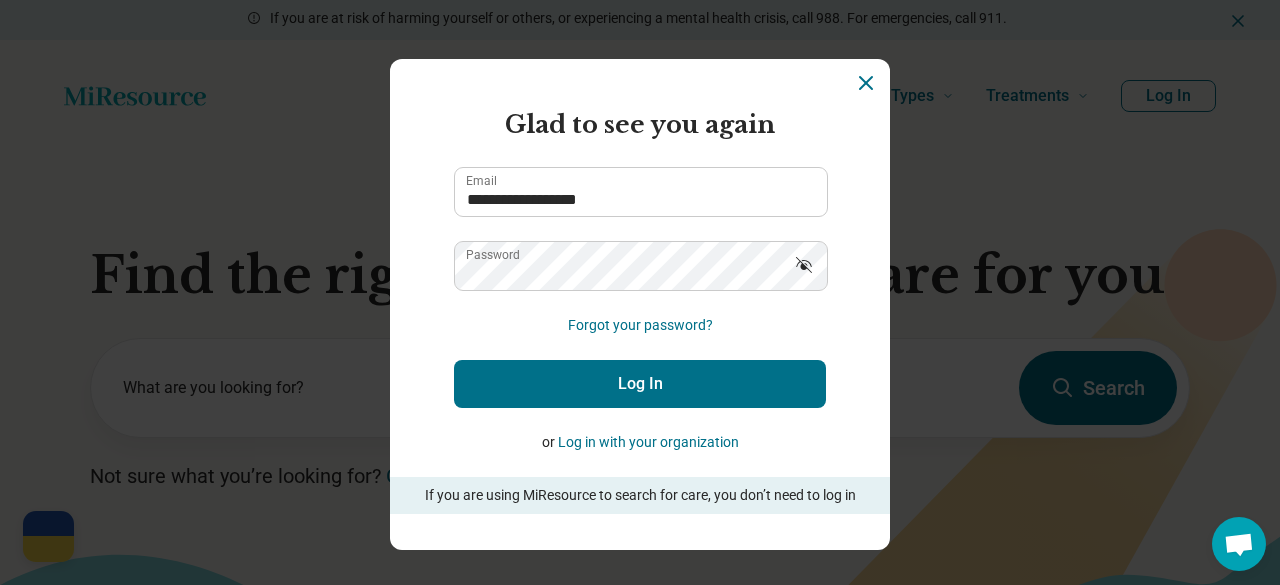 click on "Log In" at bounding box center [640, 384] 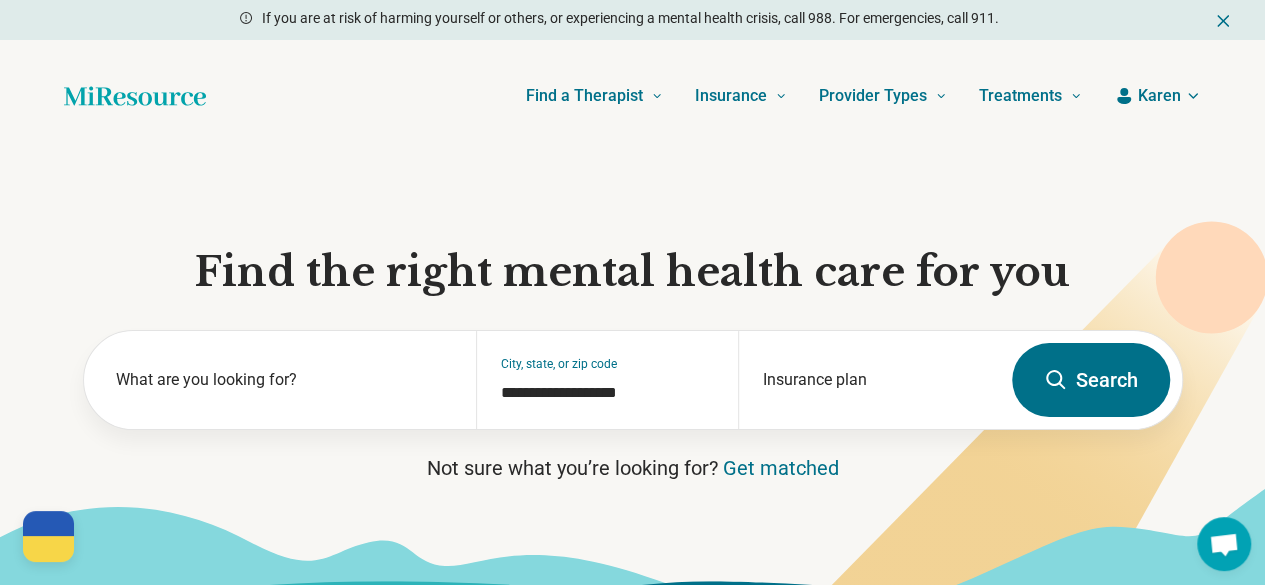 click on "Search" at bounding box center [1091, 380] 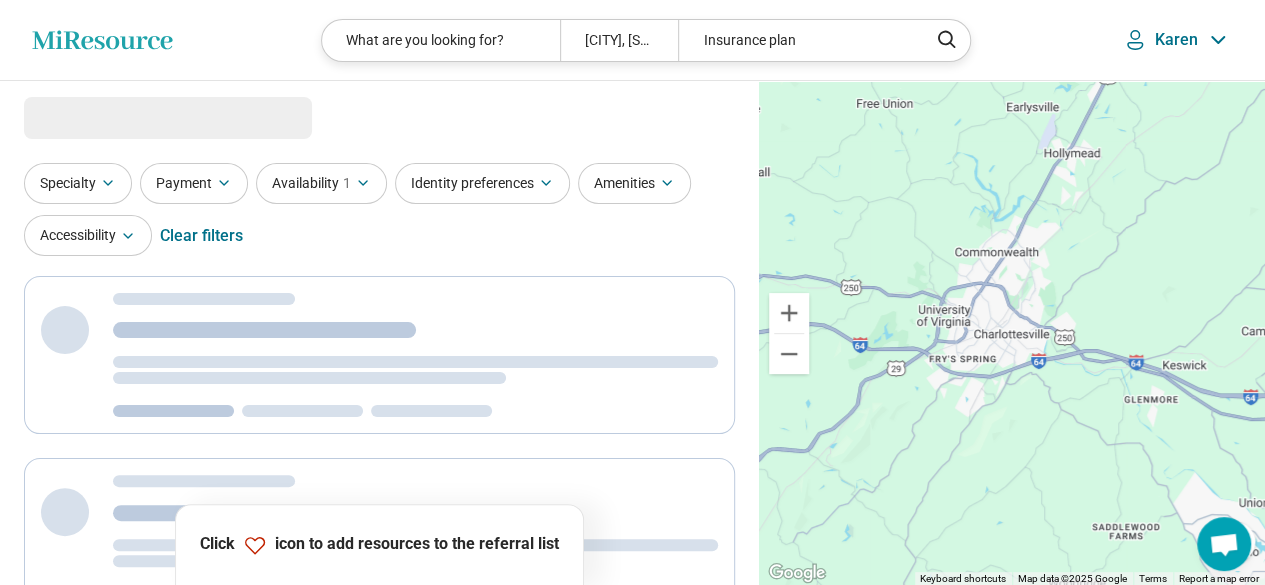 select on "***" 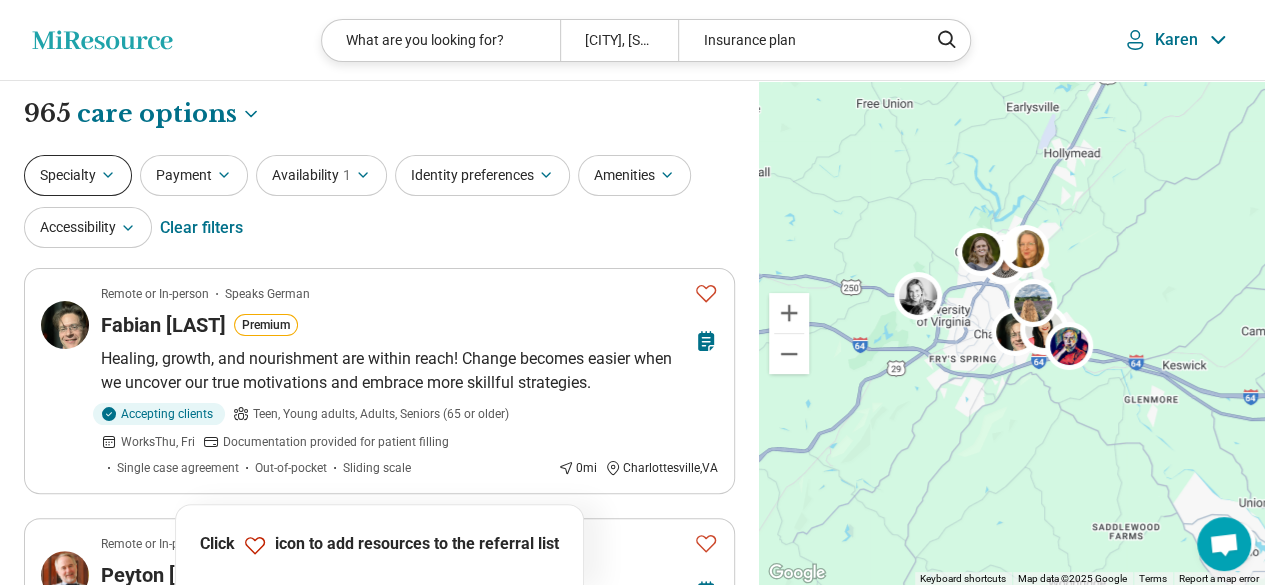 click 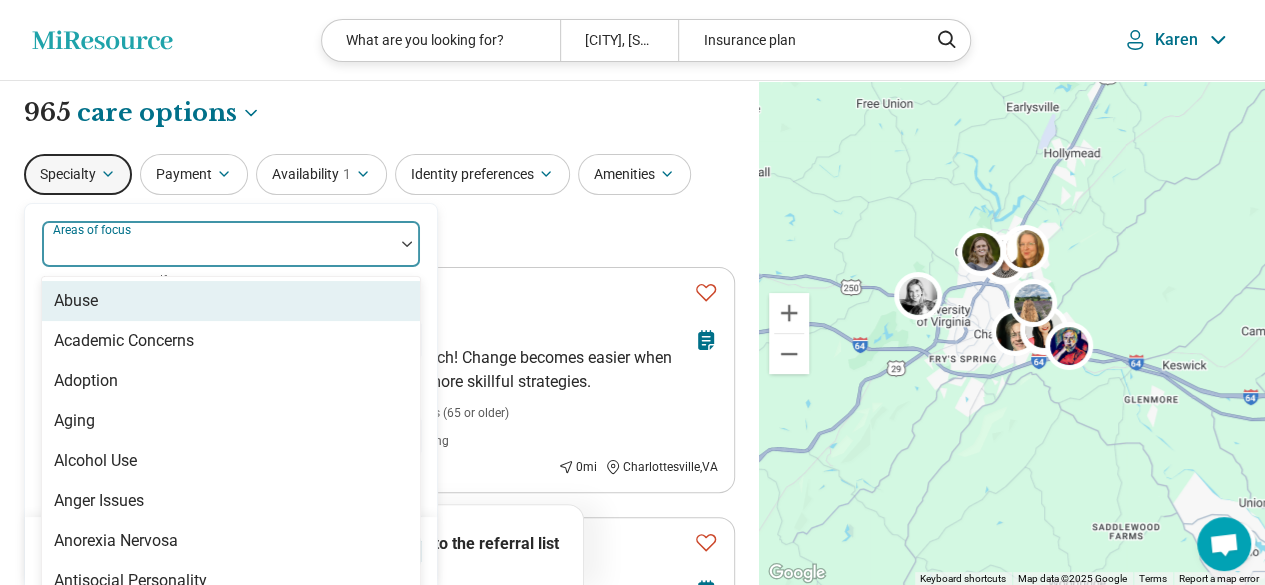 click on "Areas of focus" at bounding box center (231, 244) 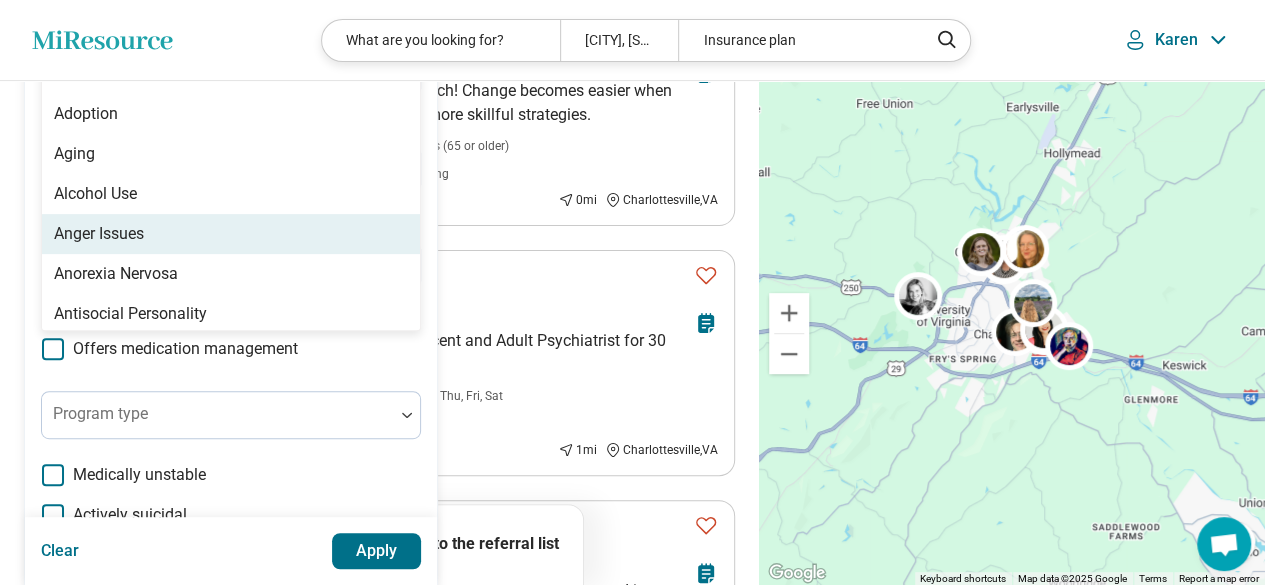 scroll, scrollTop: 241, scrollLeft: 0, axis: vertical 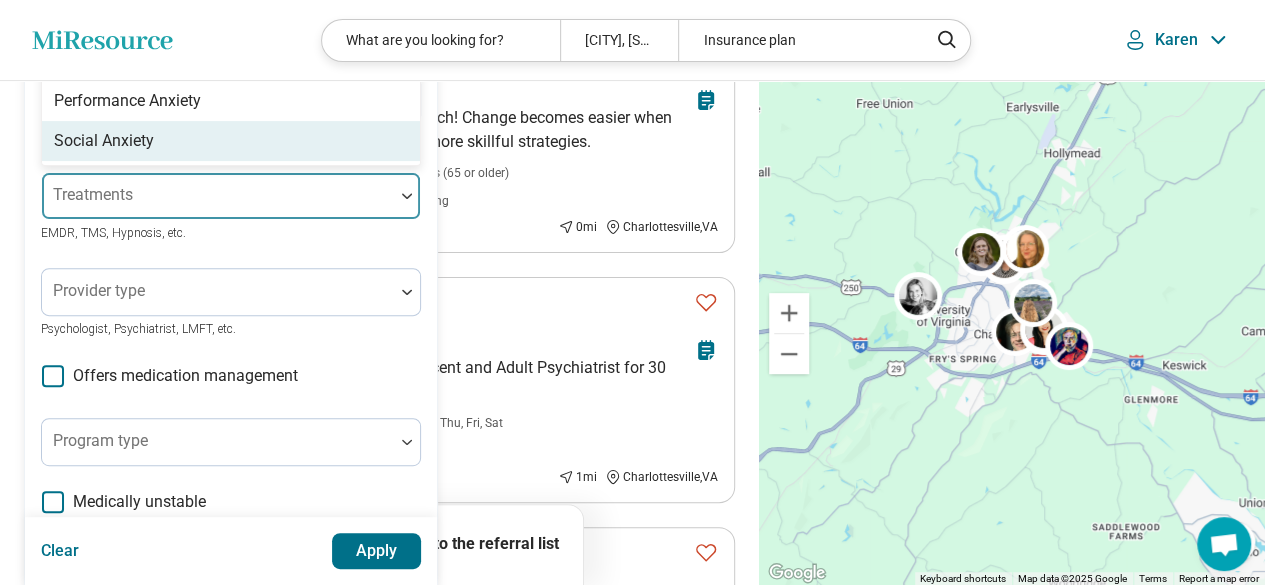 type on "***" 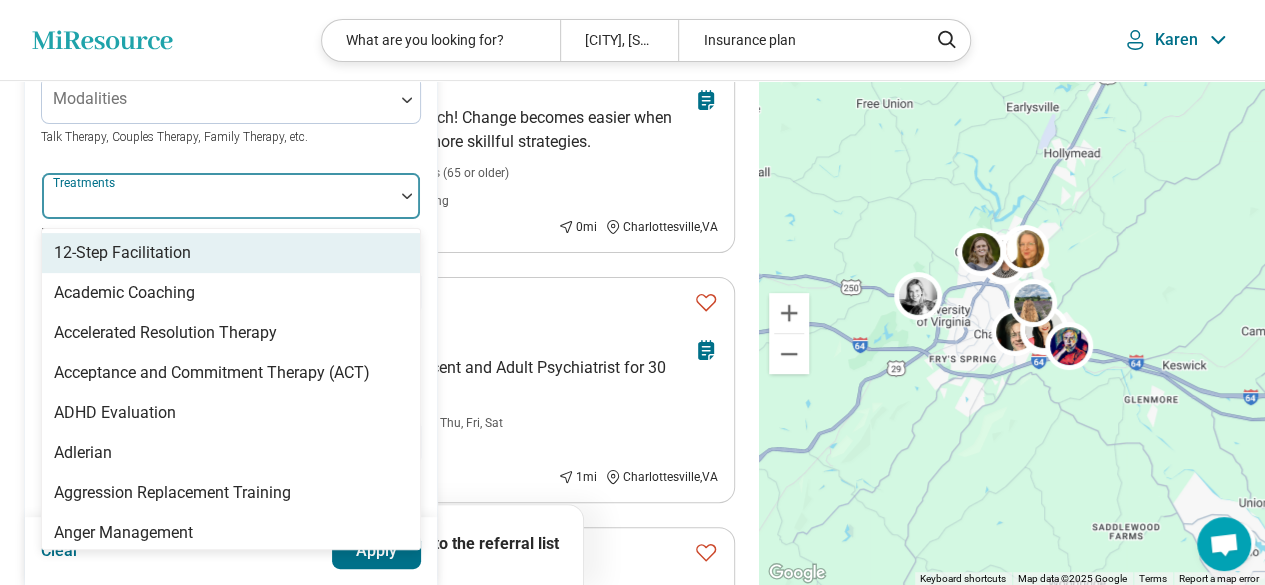 click at bounding box center [218, 204] 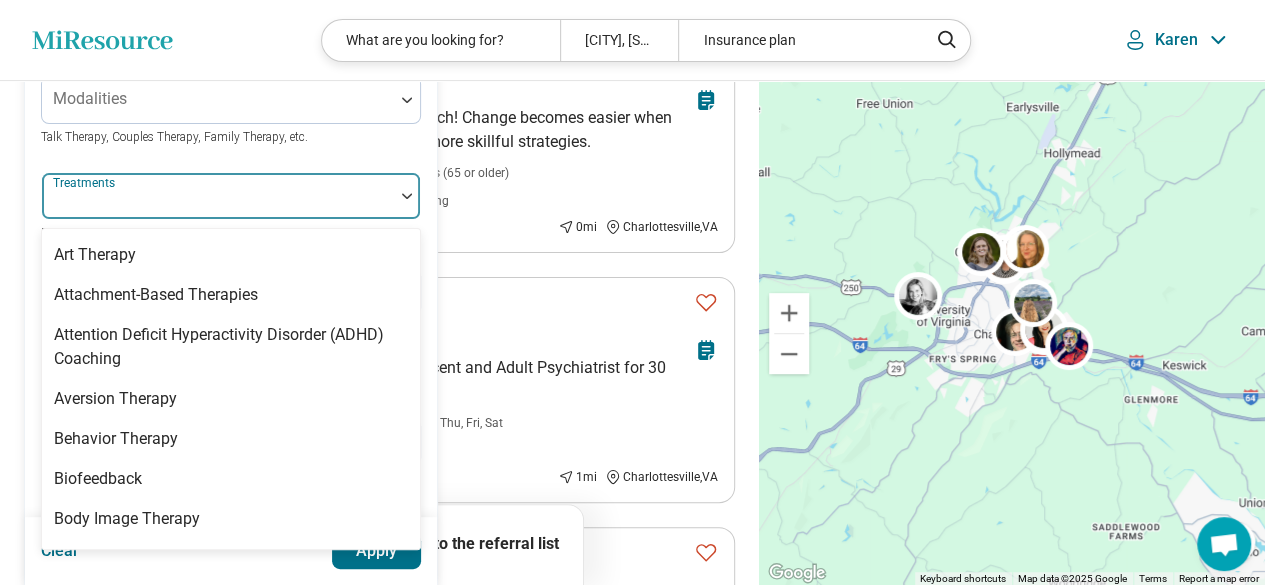scroll, scrollTop: 403, scrollLeft: 0, axis: vertical 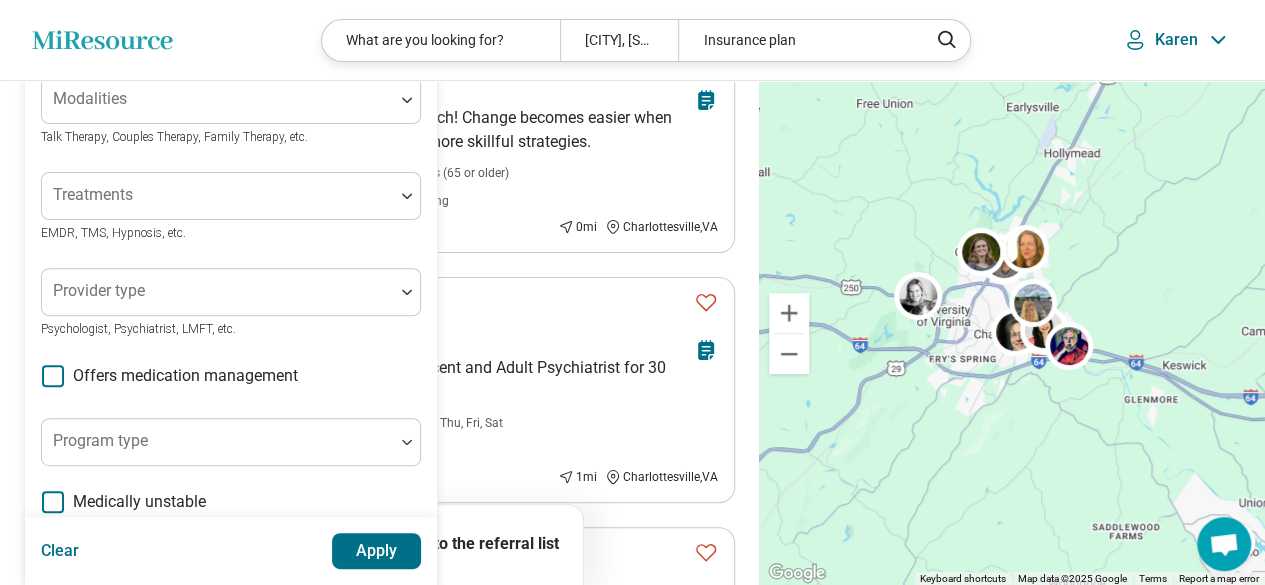click on "Areas of focus Anxiety, Depression, Self-Esteem, etc. Modalities Talk Therapy, Couples Therapy, Family Therapy, etc. Treatments EMDR, TMS, Hypnosis, etc. Provider type Psychologist, Psychiatrist, LMFT, etc. Offers medication management Program type Medically unstable Actively suicidal Help with activities of daily living Special groups Body positivity, People with disabilities, Active duty military, etc. Age groups" at bounding box center (231, 371) 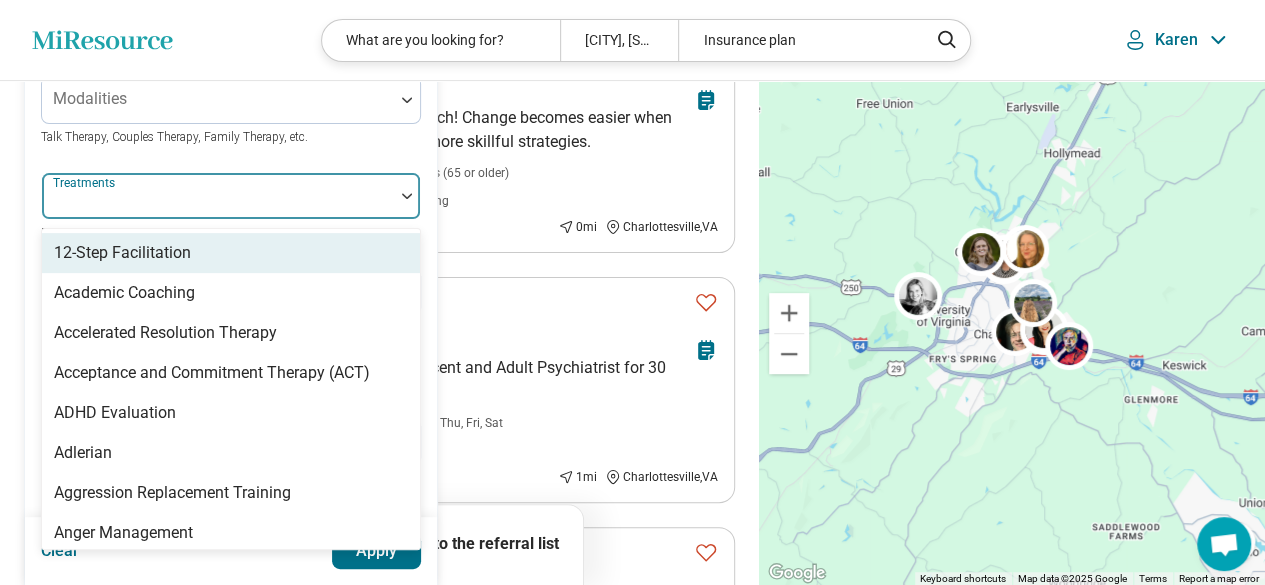 click at bounding box center [407, 196] 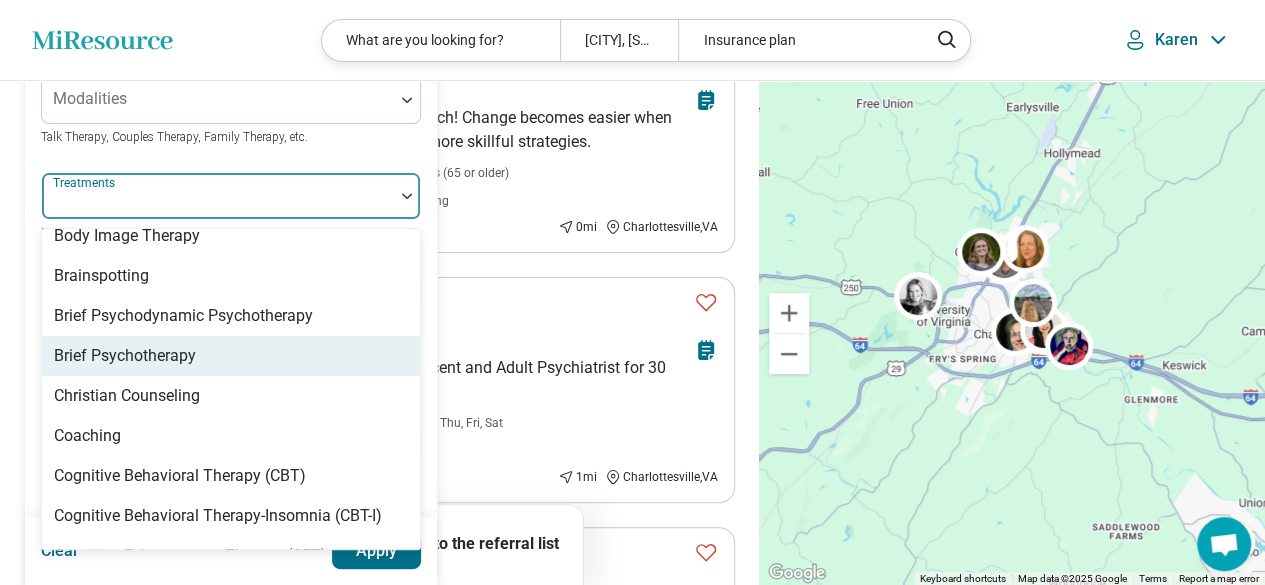 scroll, scrollTop: 771, scrollLeft: 0, axis: vertical 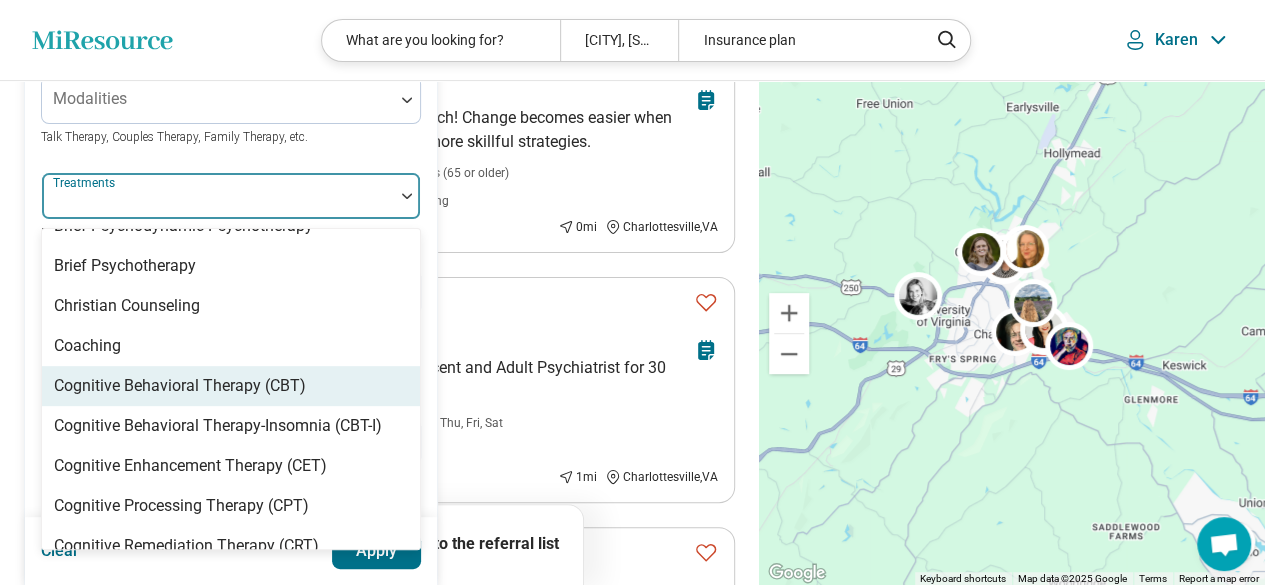 click on "Cognitive Behavioral Therapy (CBT)" at bounding box center (231, 386) 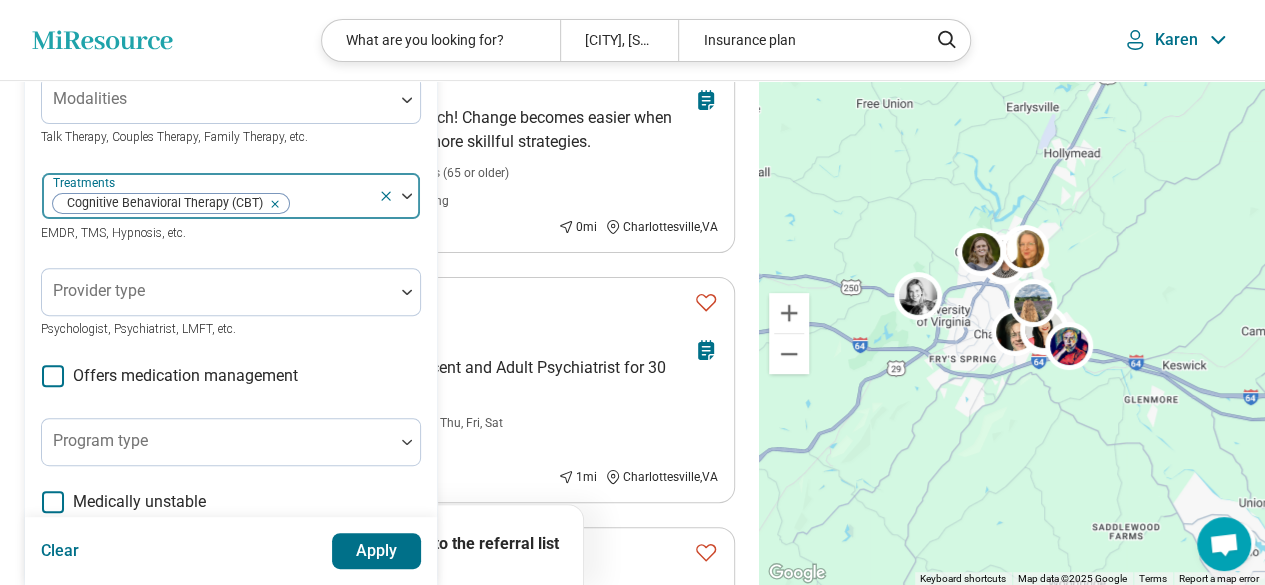 click on "Cognitive Behavioral Therapy (CBT)" at bounding box center [210, 196] 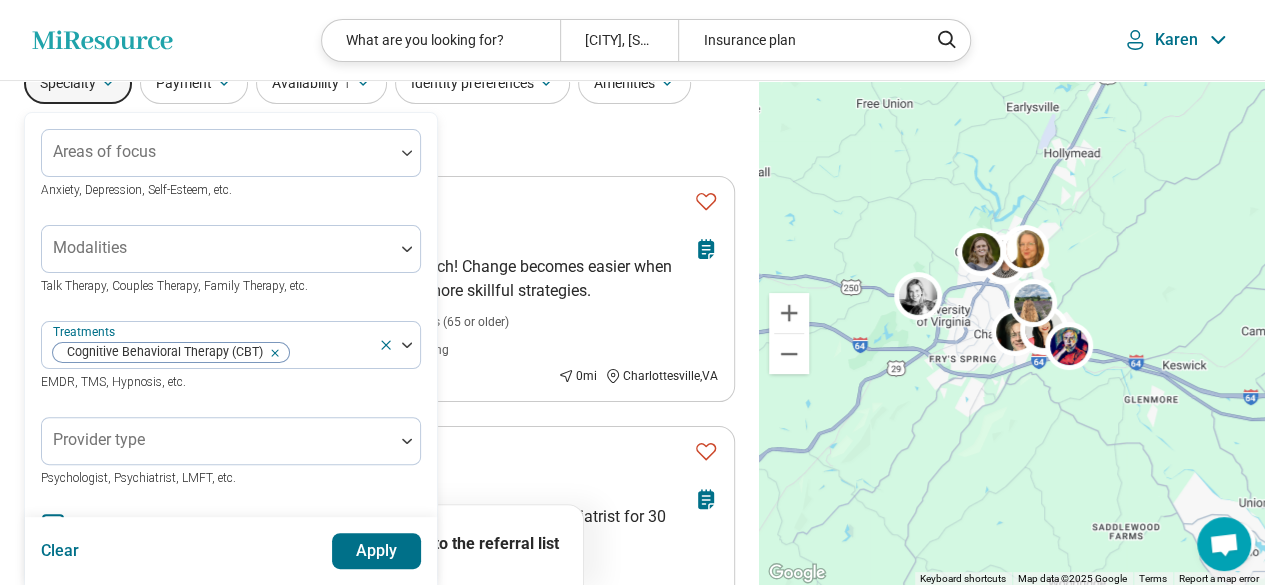 scroll, scrollTop: 90, scrollLeft: 0, axis: vertical 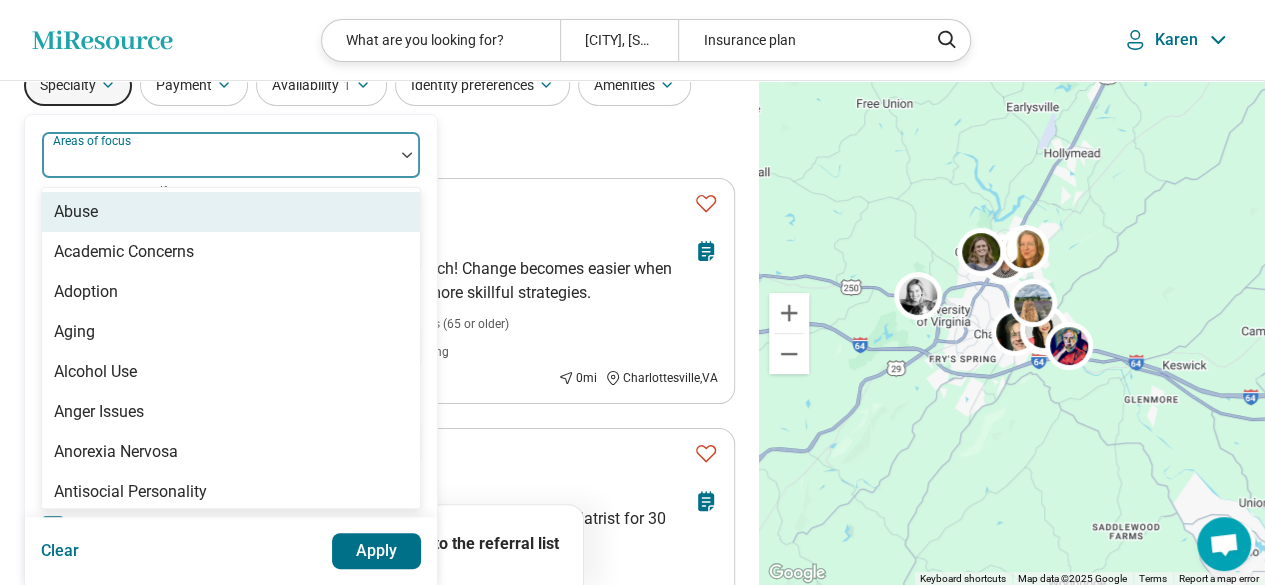 click at bounding box center (218, 163) 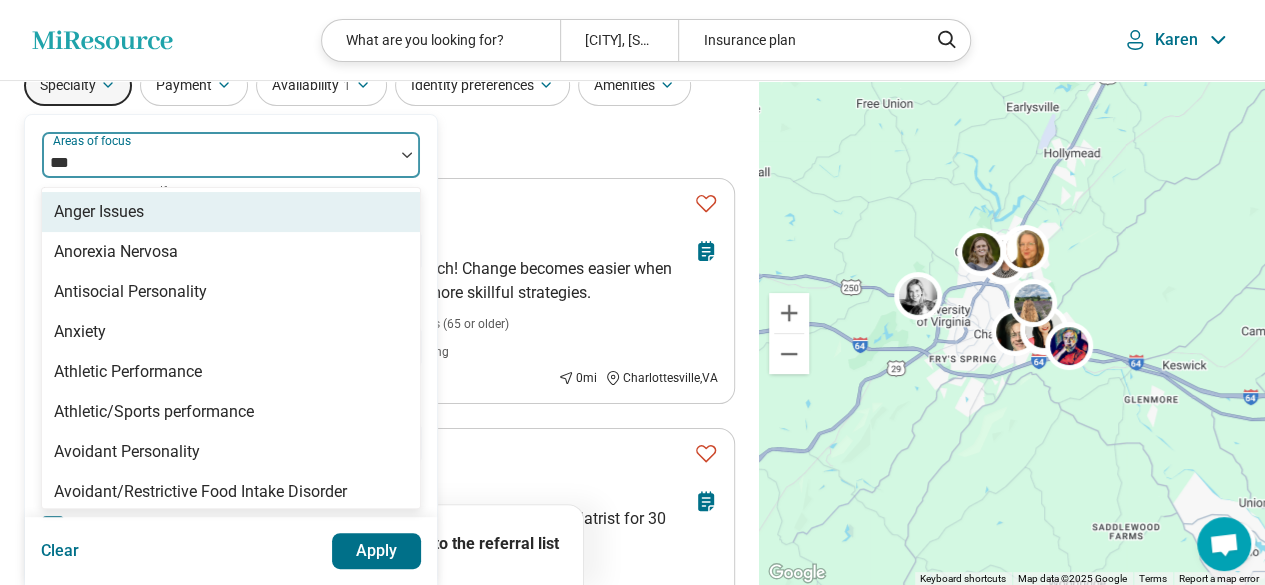 type on "****" 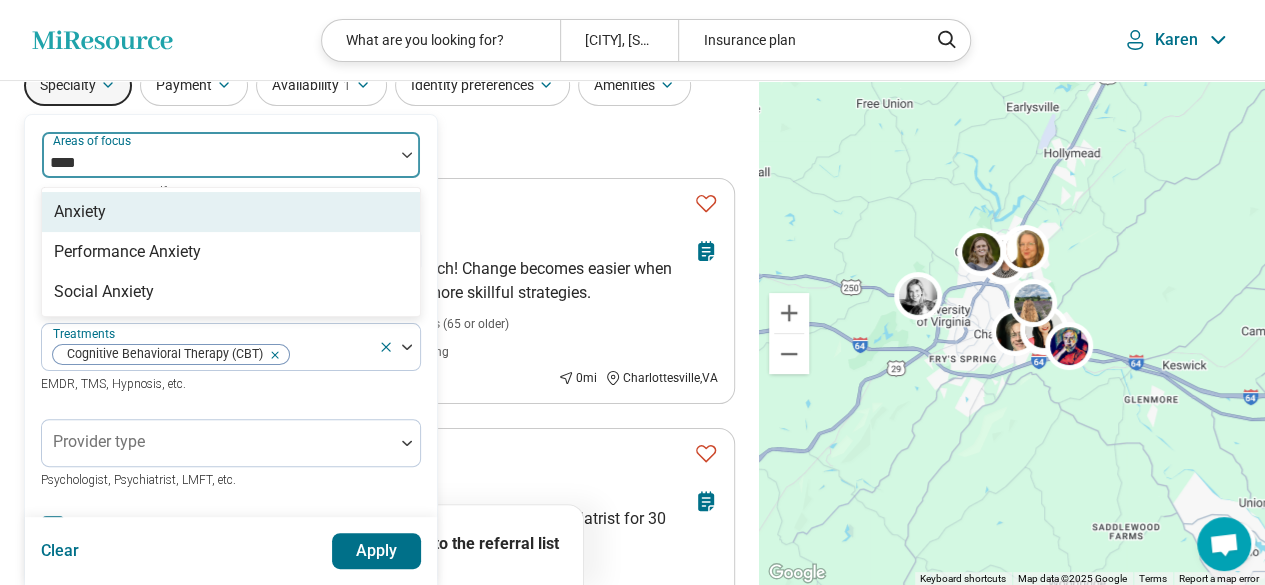 click on "Anxiety" at bounding box center [231, 212] 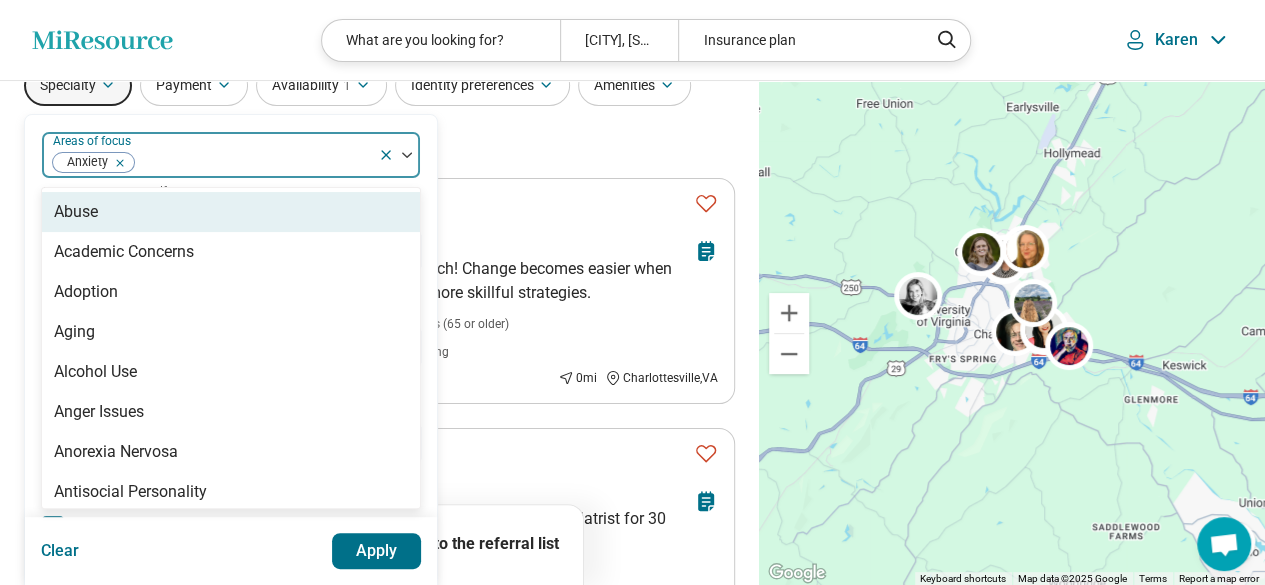 click on "Abuse" at bounding box center [231, 212] 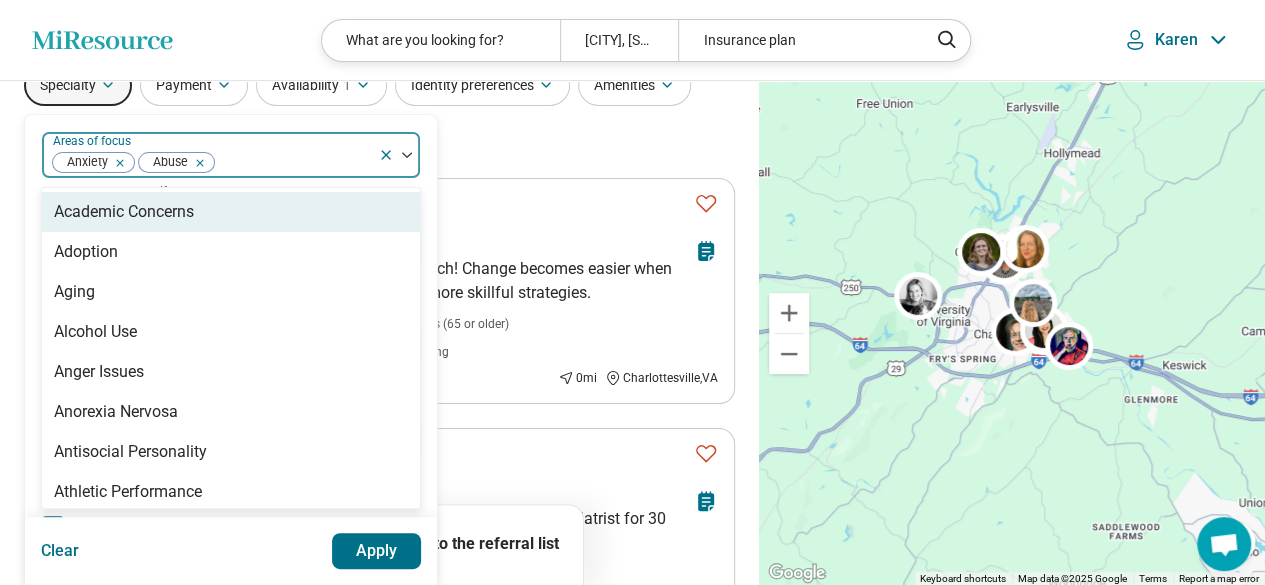 click 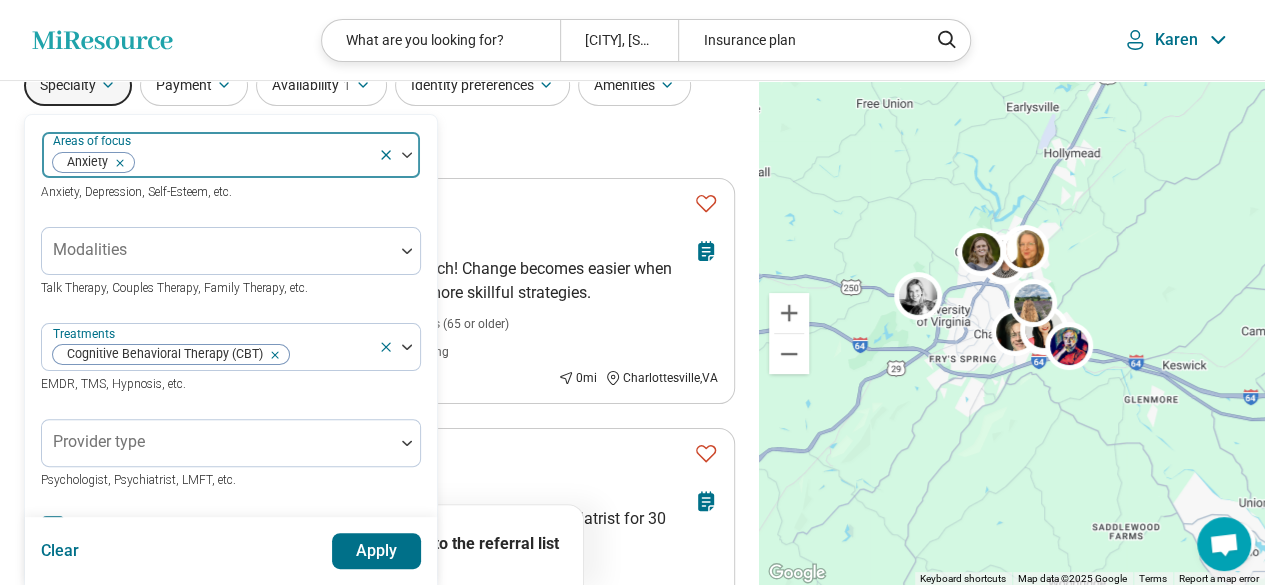 click on "Apply" at bounding box center [377, 551] 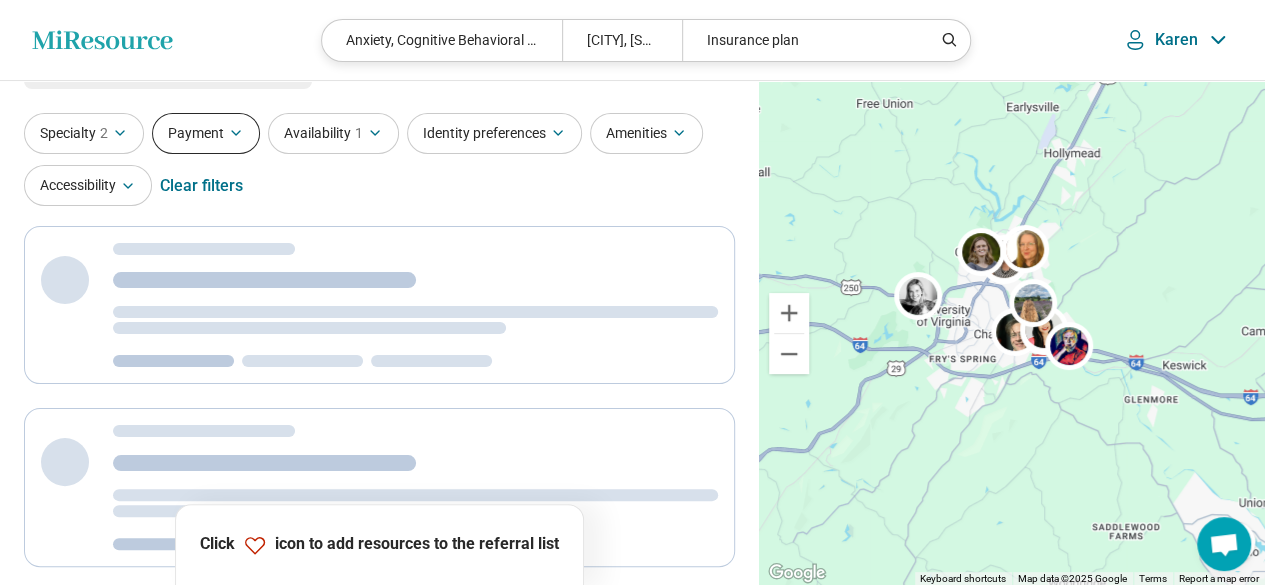 scroll, scrollTop: 0, scrollLeft: 0, axis: both 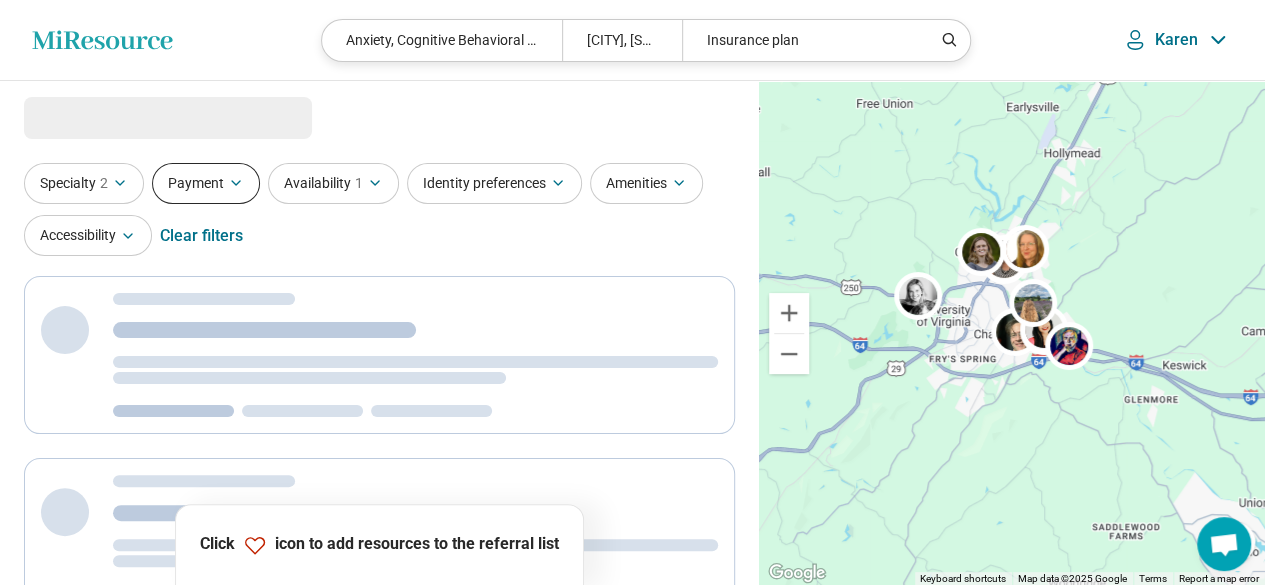 click on "Payment" at bounding box center (206, 183) 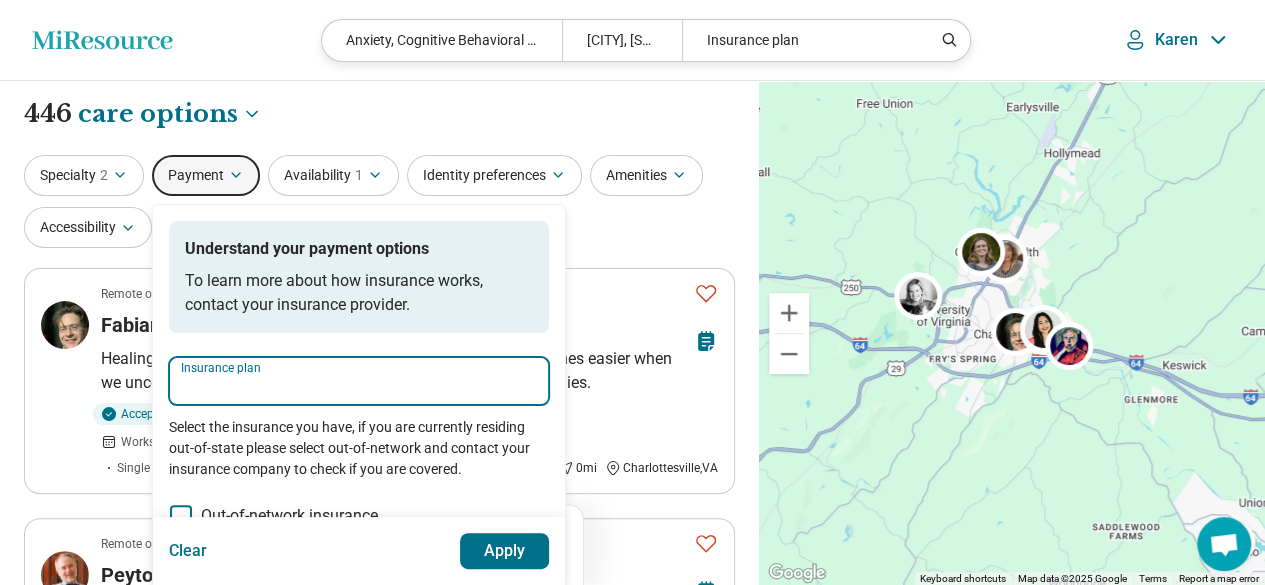 click on "Insurance plan" at bounding box center [359, 387] 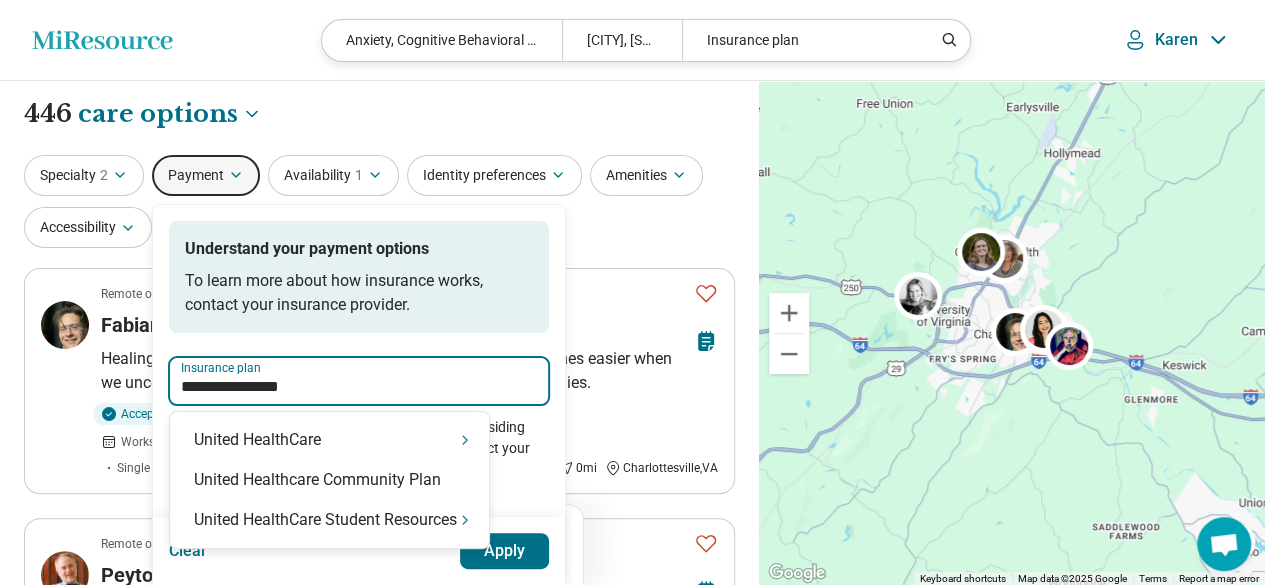 type on "**********" 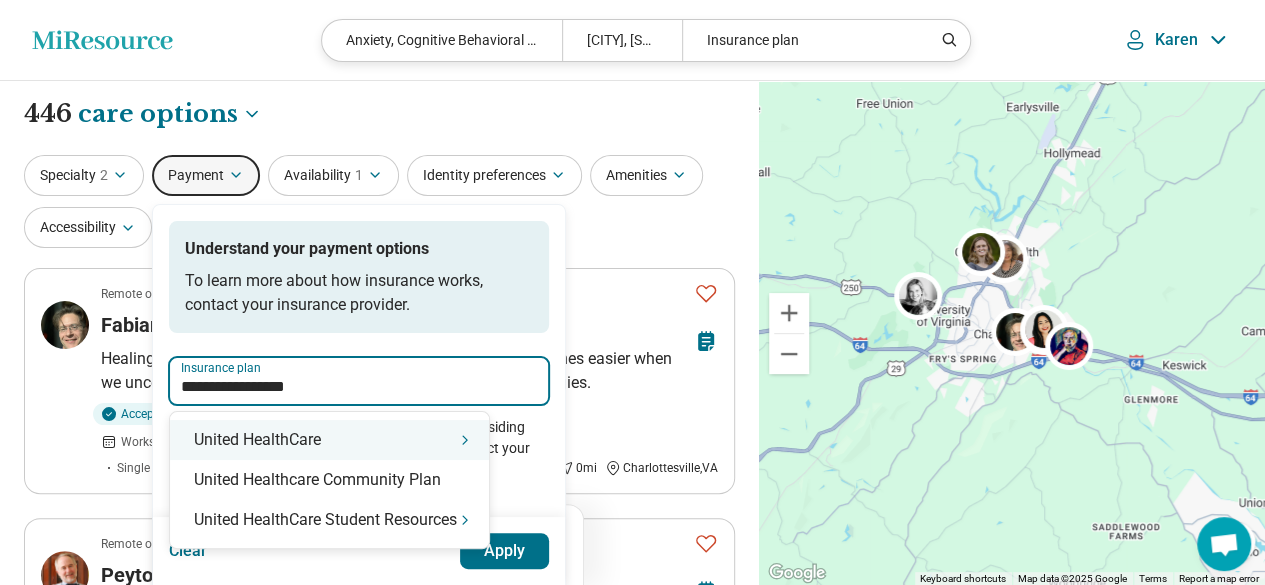 click on "United HealthCare" at bounding box center (329, 440) 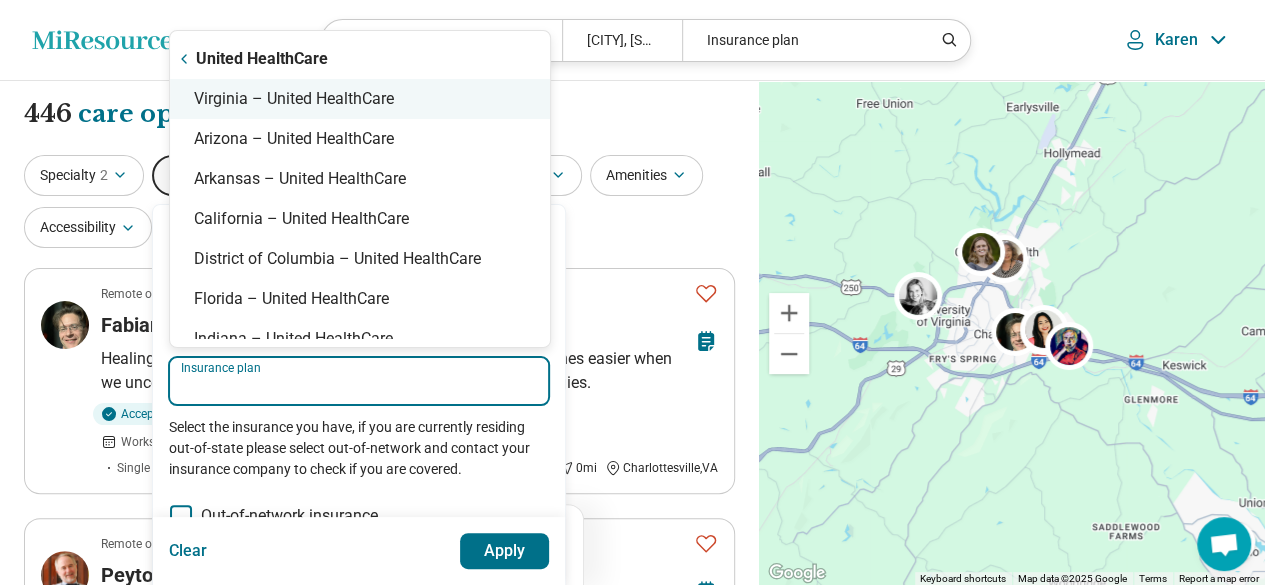 click on "Virginia – United HealthCare" at bounding box center [360, 99] 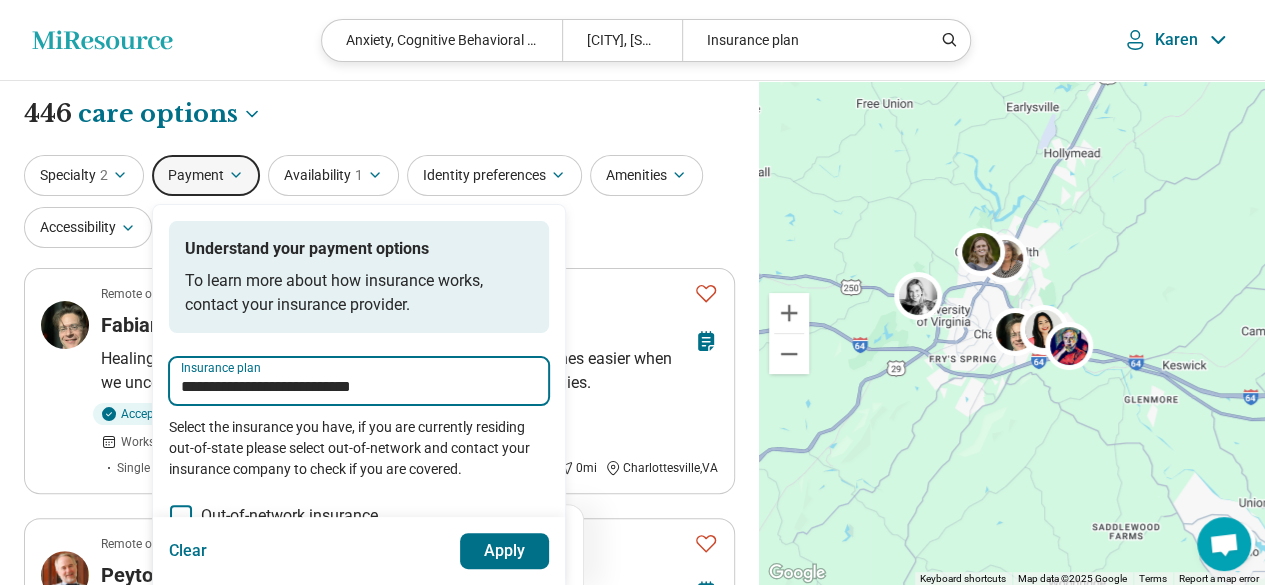 type on "**********" 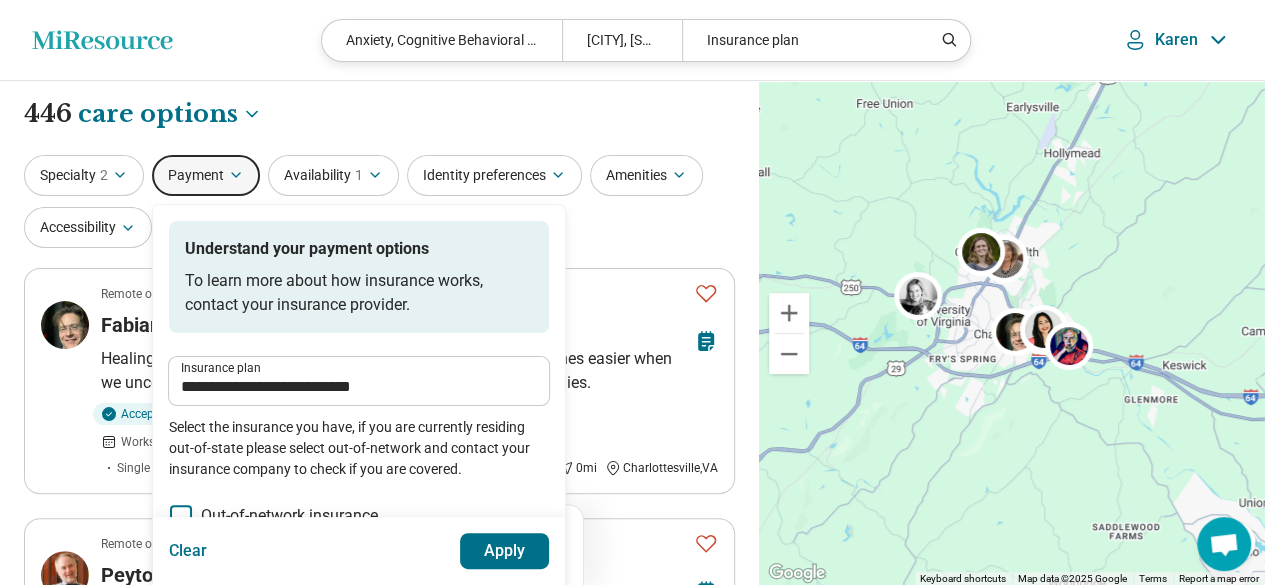 click on "Apply" at bounding box center [505, 551] 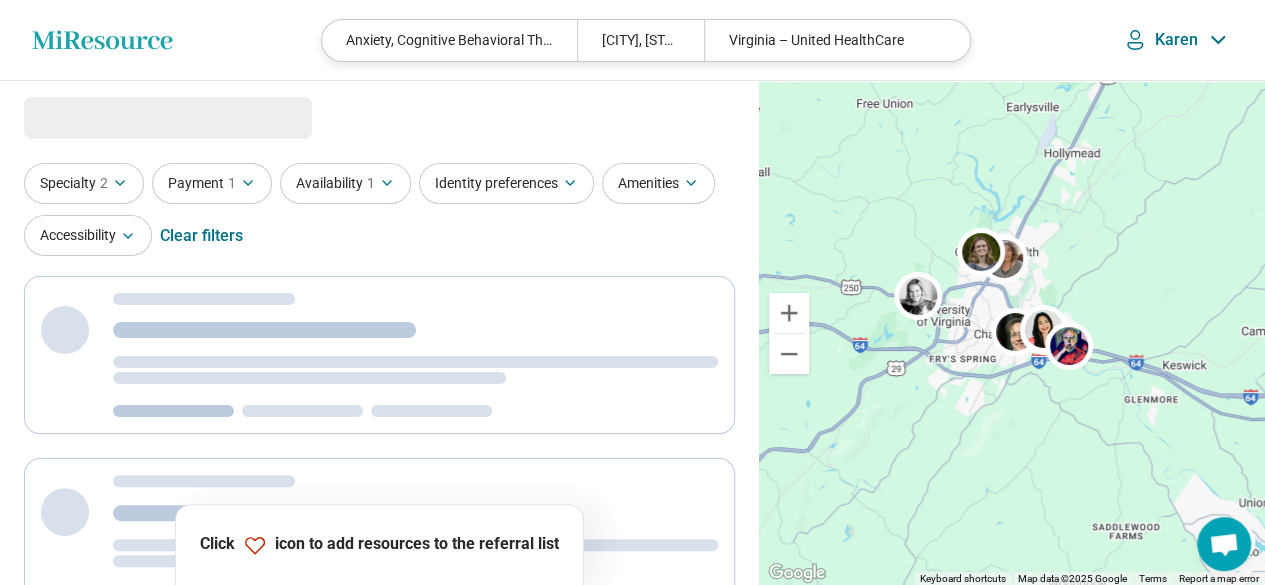 select on "***" 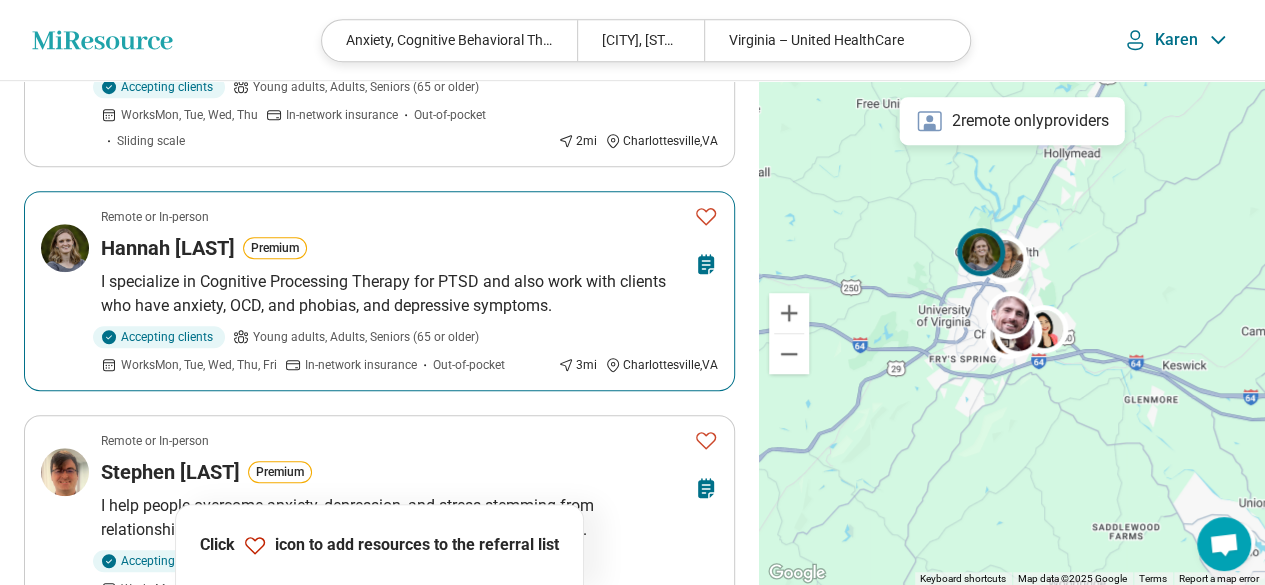 scroll, scrollTop: 552, scrollLeft: 0, axis: vertical 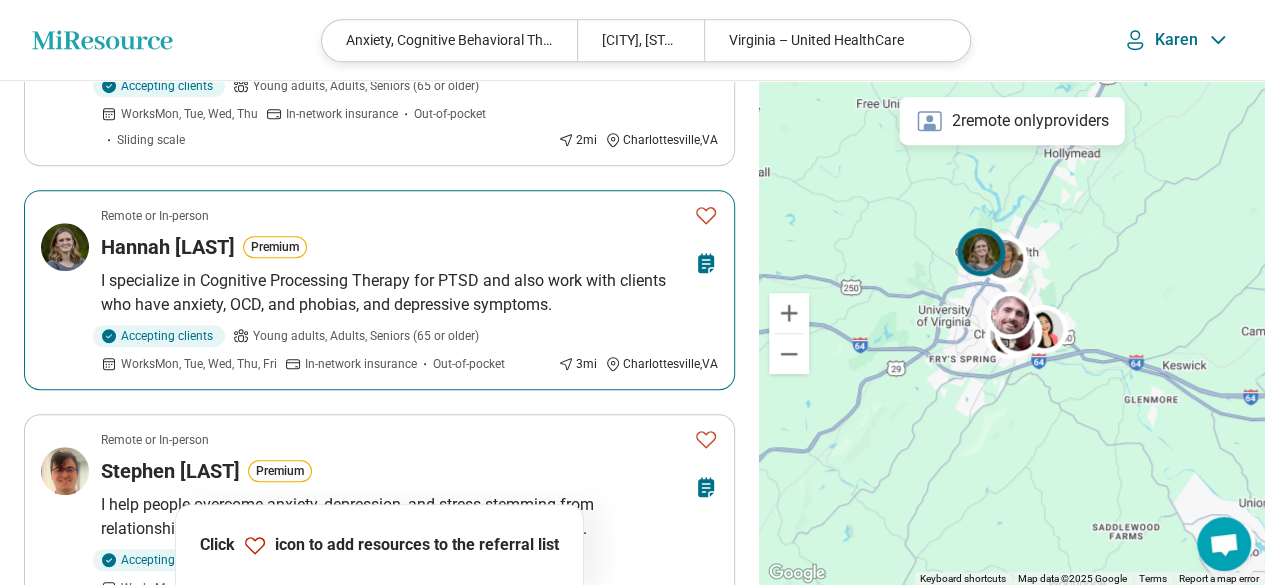 click 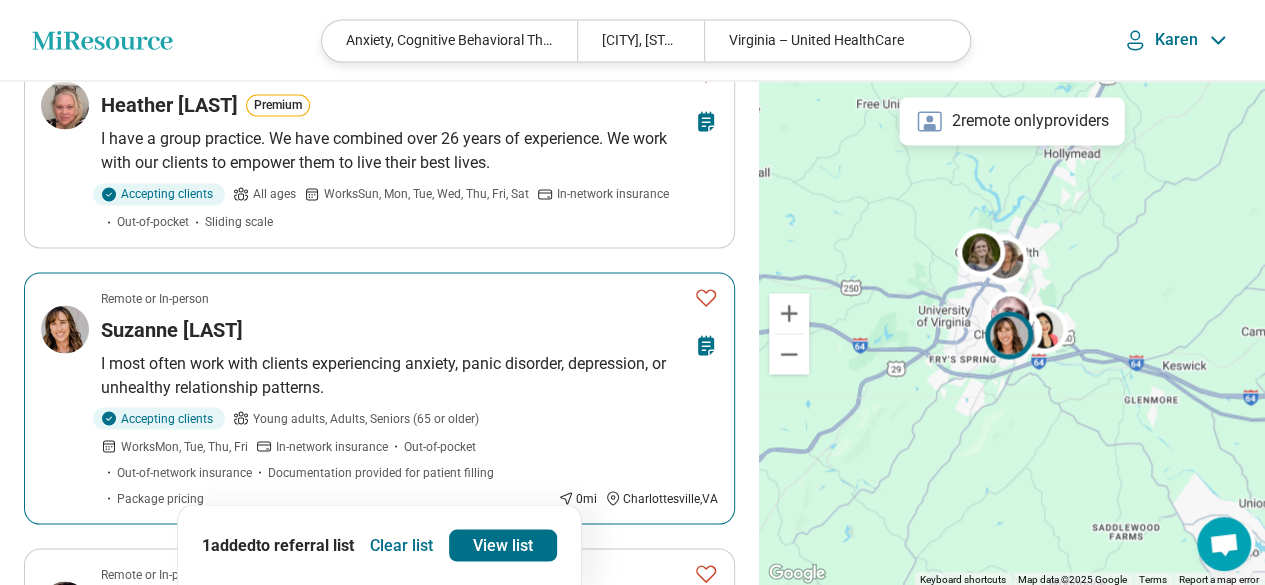 scroll, scrollTop: 1617, scrollLeft: 0, axis: vertical 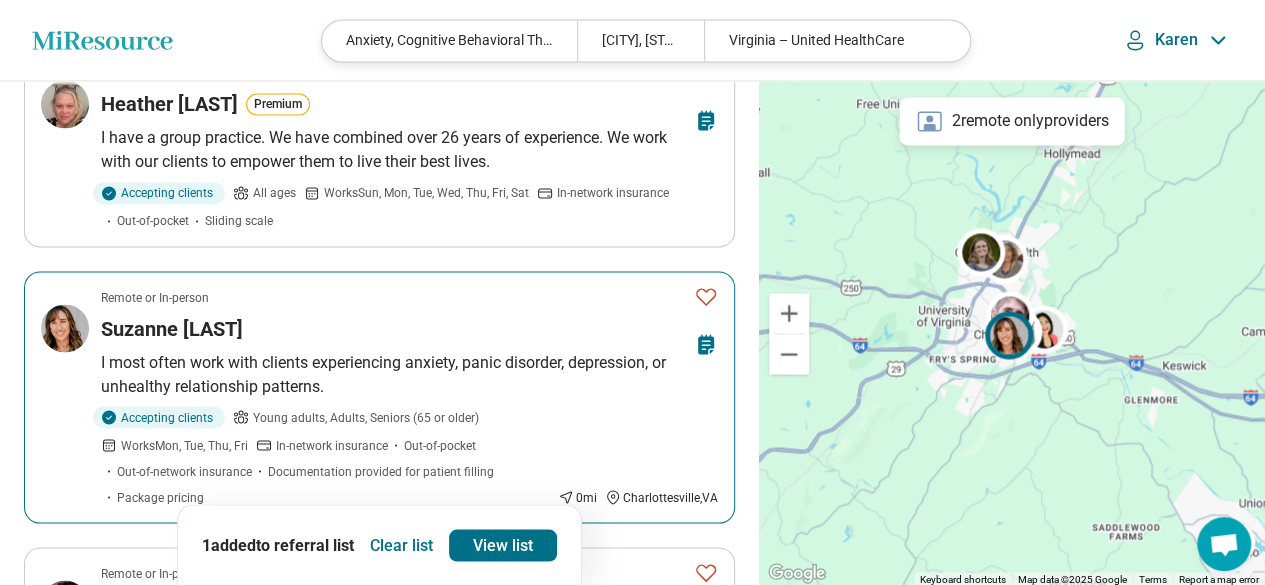 click 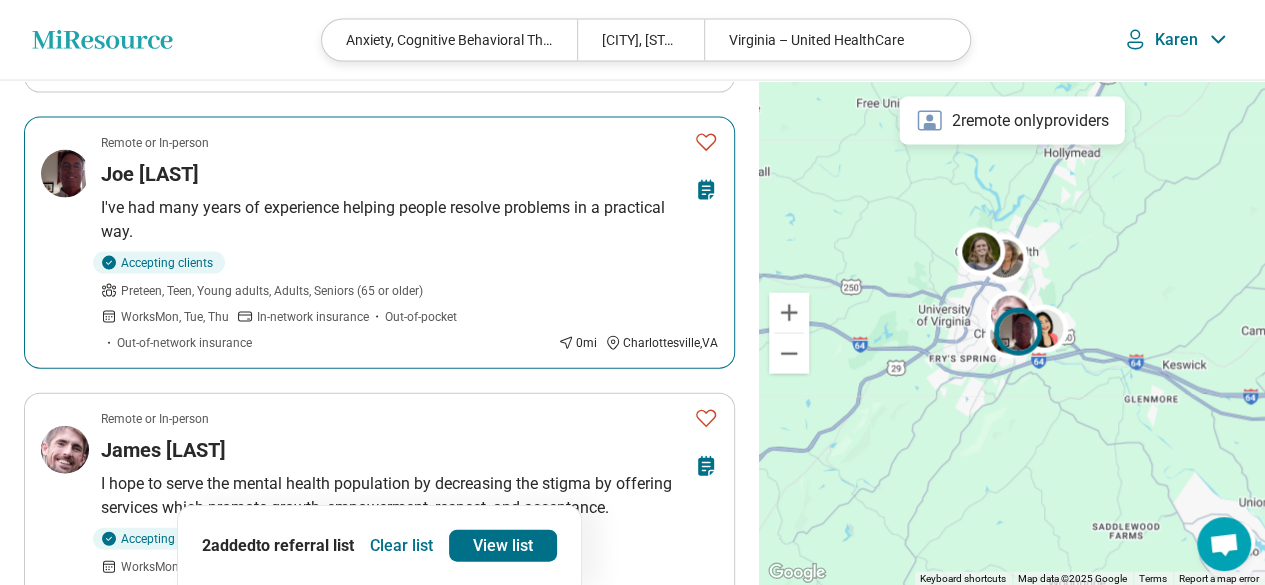 scroll, scrollTop: 2048, scrollLeft: 0, axis: vertical 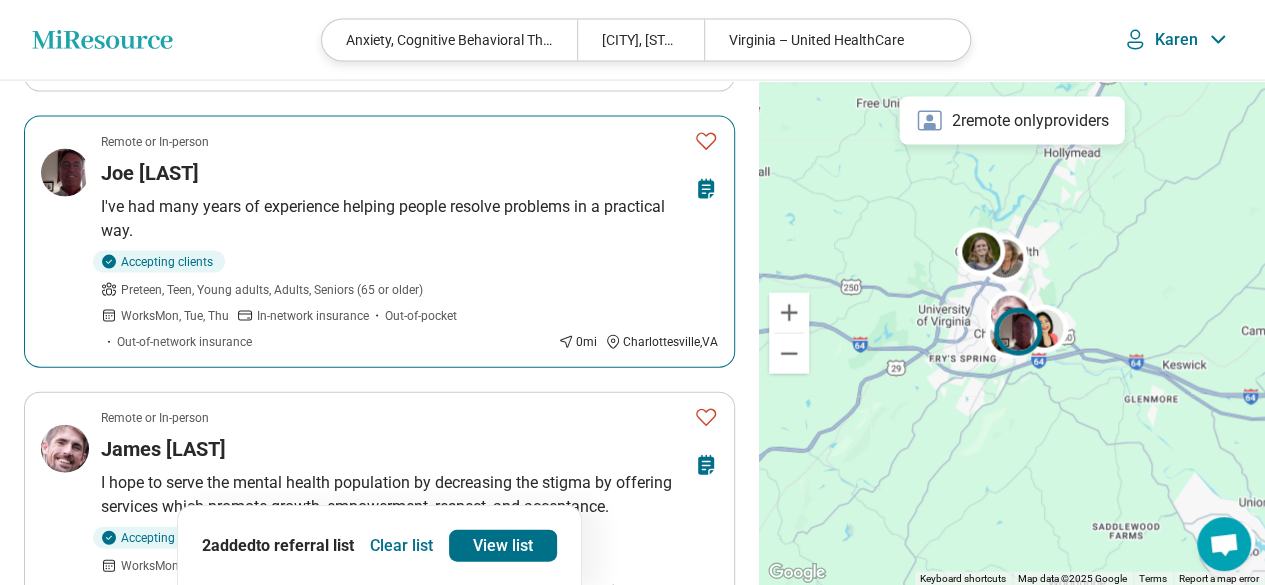 click at bounding box center [706, 141] 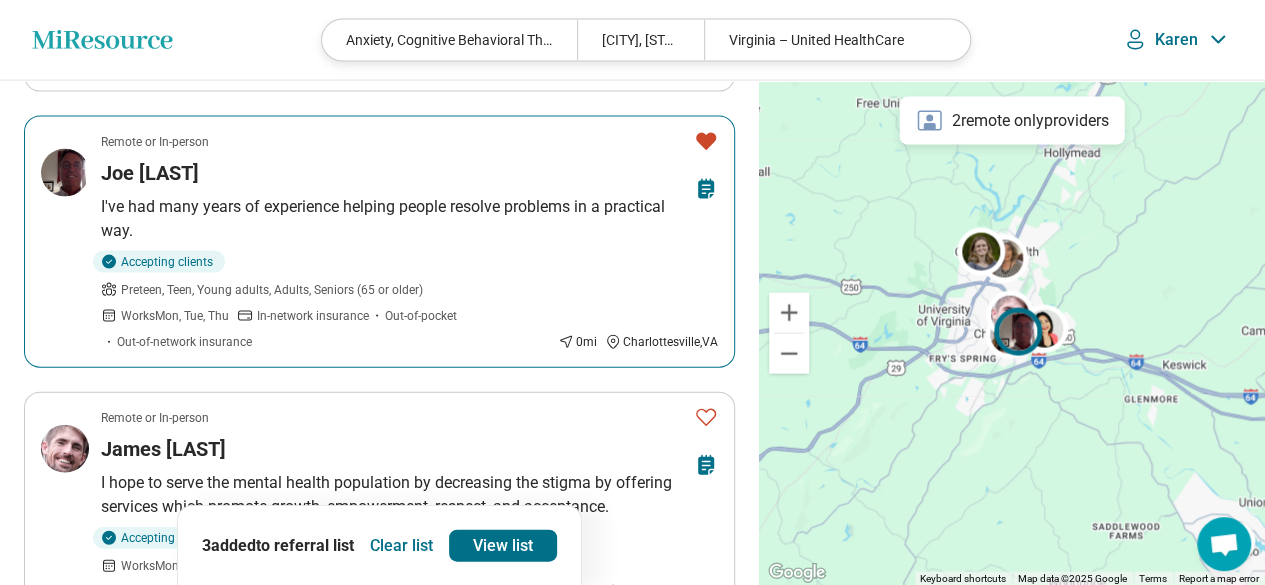 click 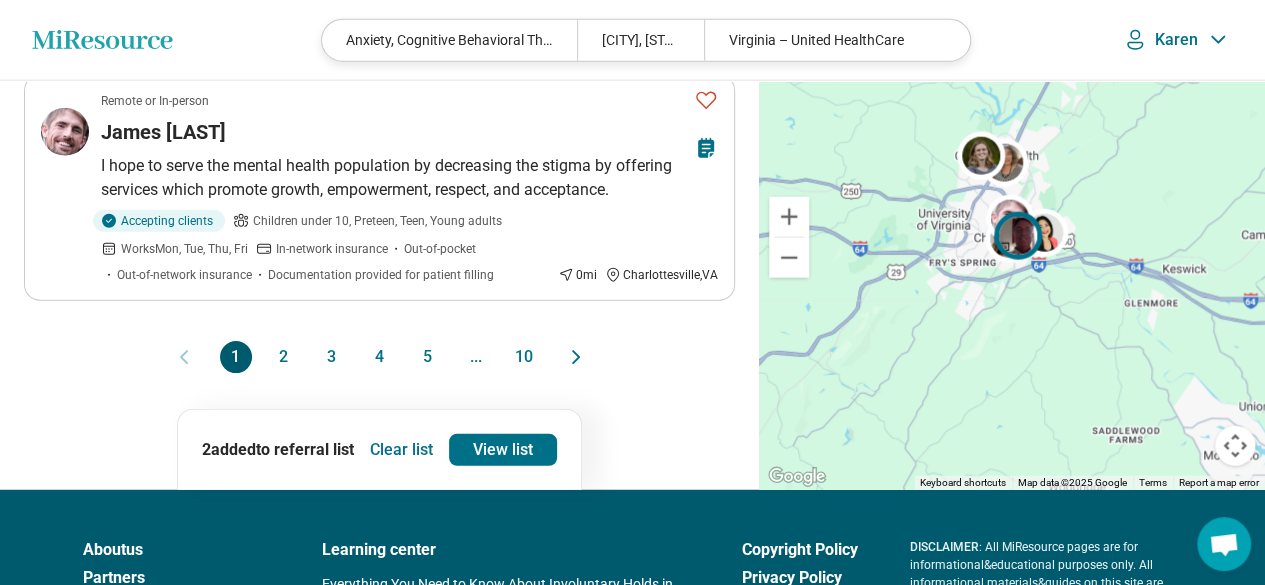 scroll, scrollTop: 2368, scrollLeft: 0, axis: vertical 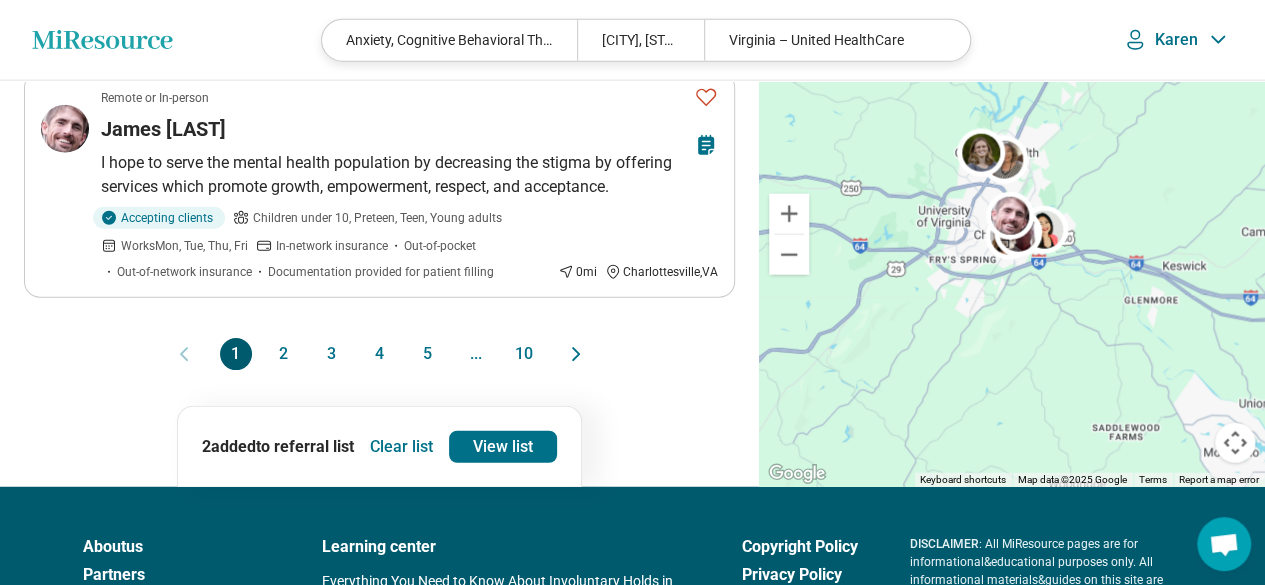 click on "2" at bounding box center (284, 354) 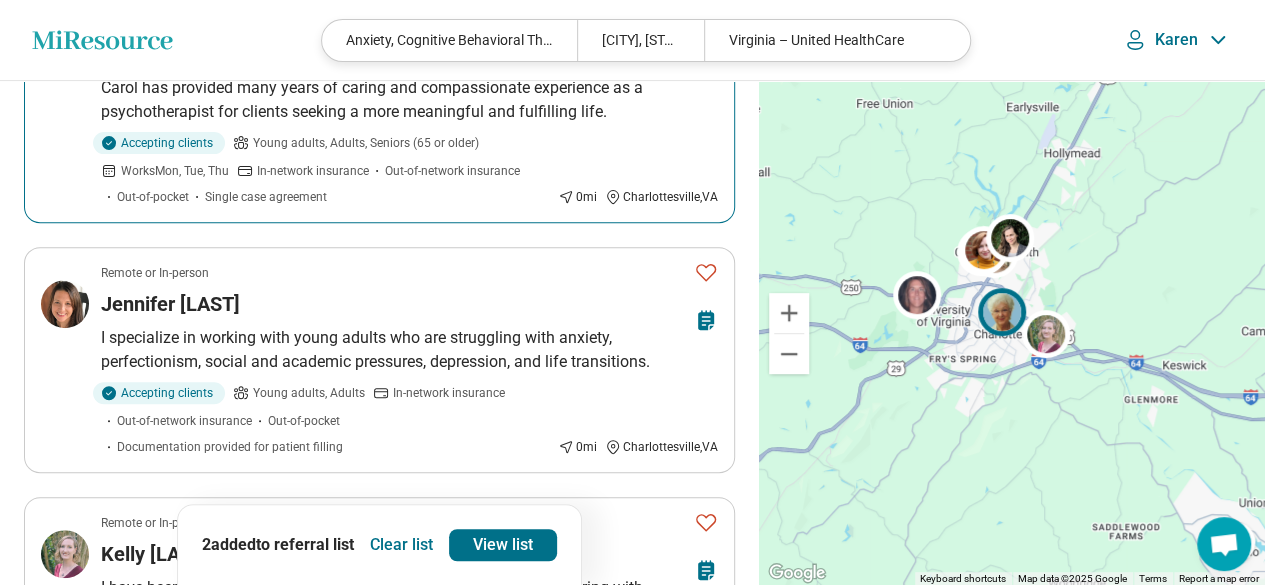 scroll, scrollTop: 272, scrollLeft: 0, axis: vertical 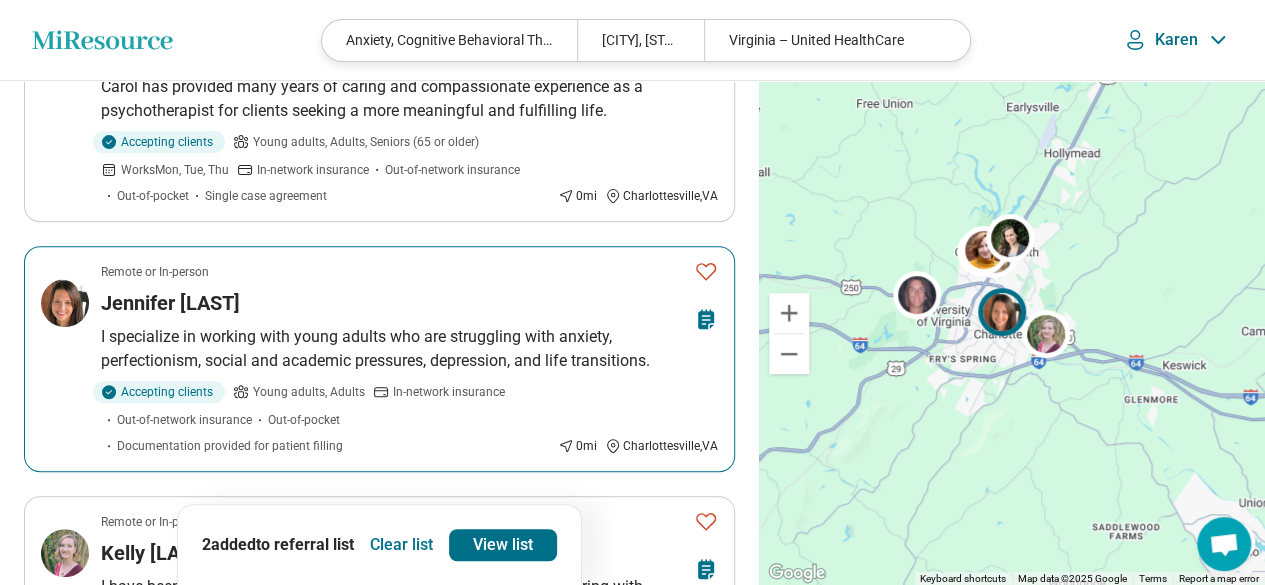 click 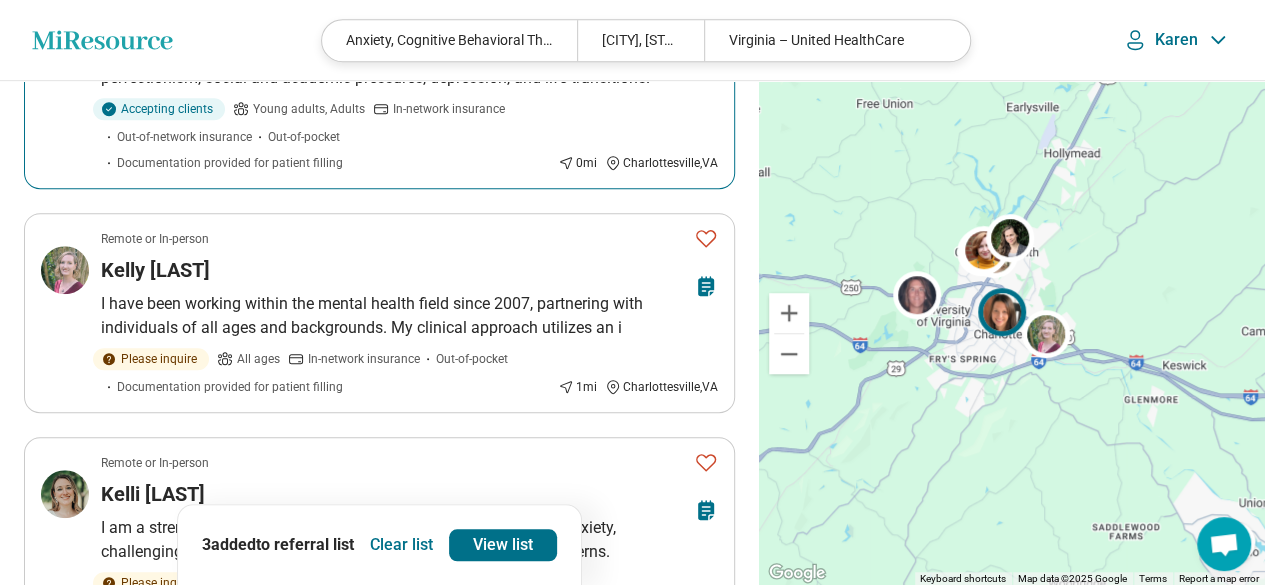 scroll, scrollTop: 556, scrollLeft: 0, axis: vertical 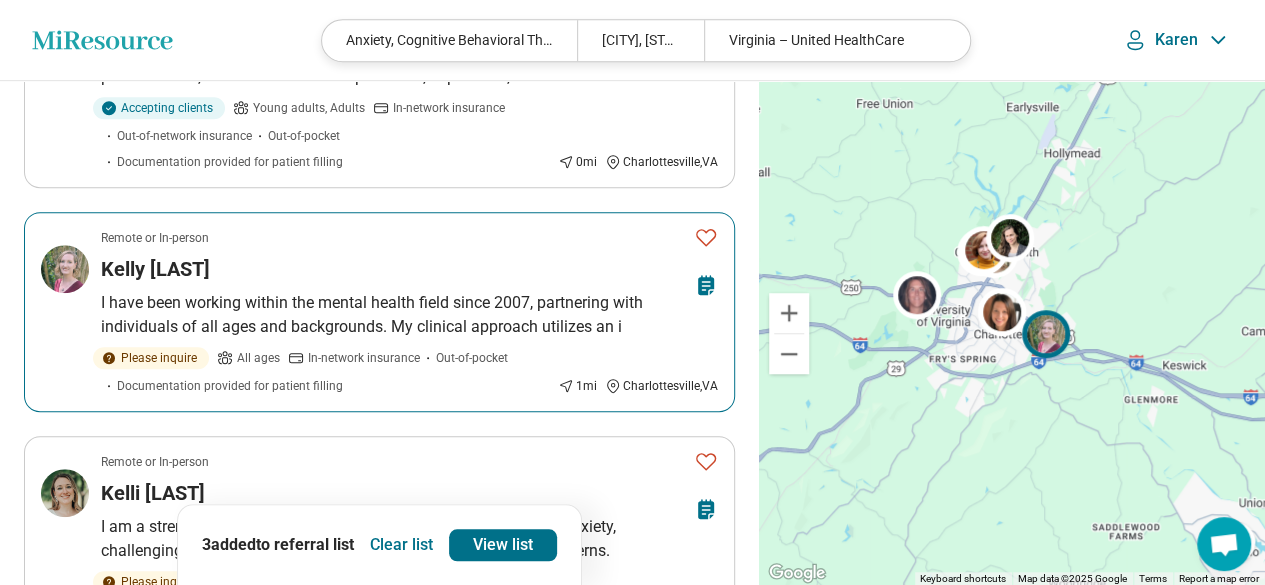 click 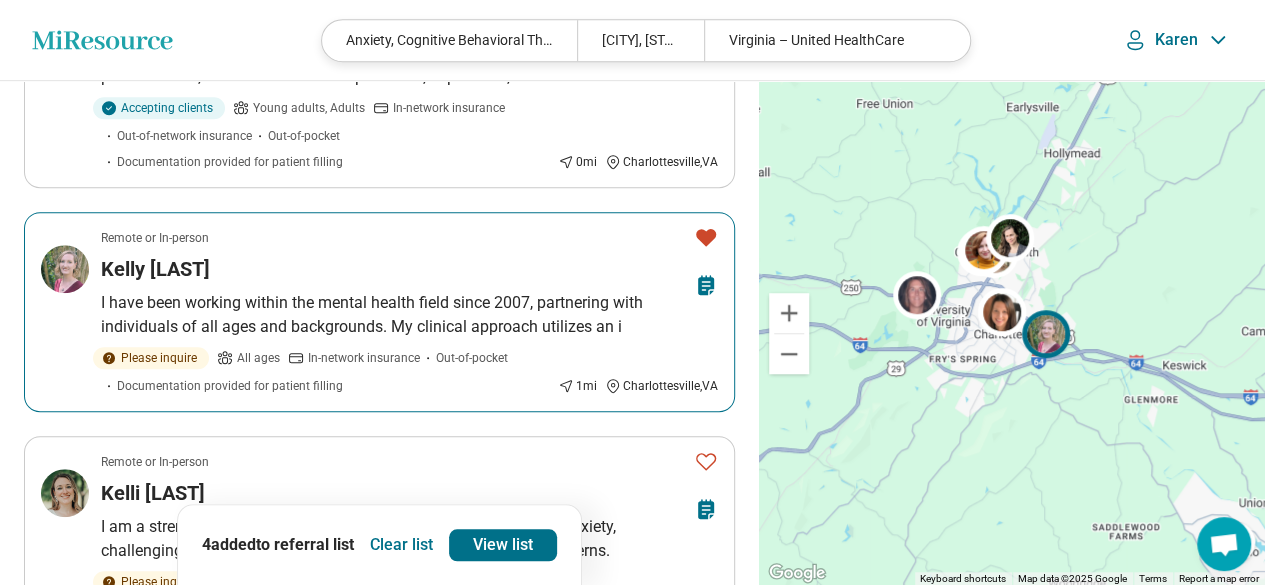 click on "I have been working within the mental health field since 2007, partnering with individuals of all ages and backgrounds. My clinical approach utilizes an i" at bounding box center [409, 315] 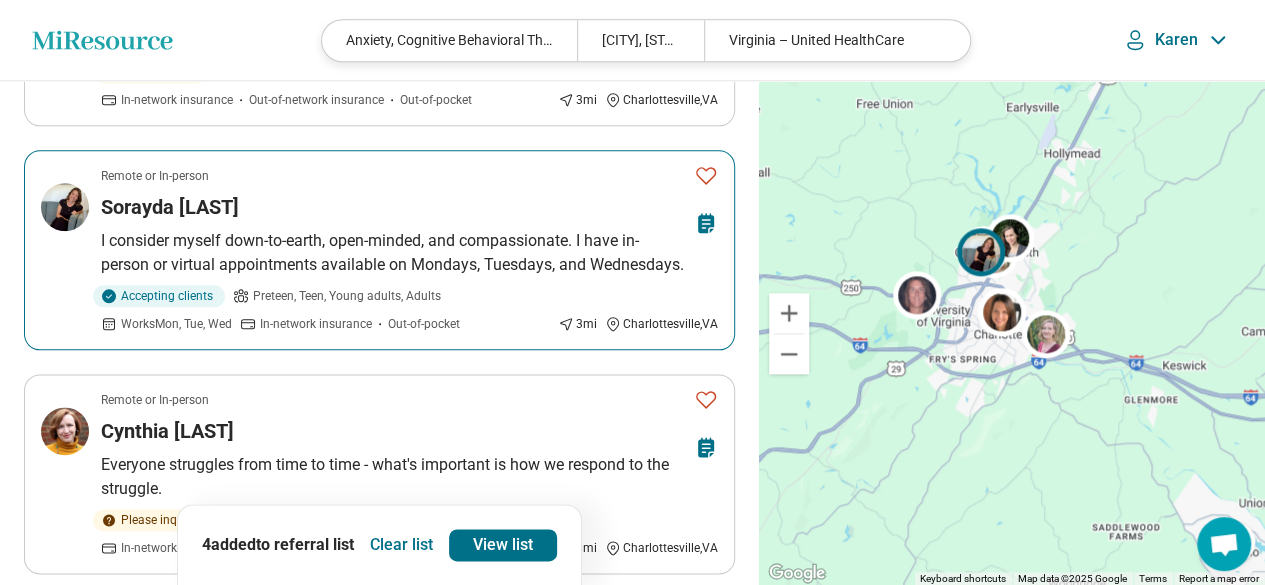 scroll, scrollTop: 1067, scrollLeft: 0, axis: vertical 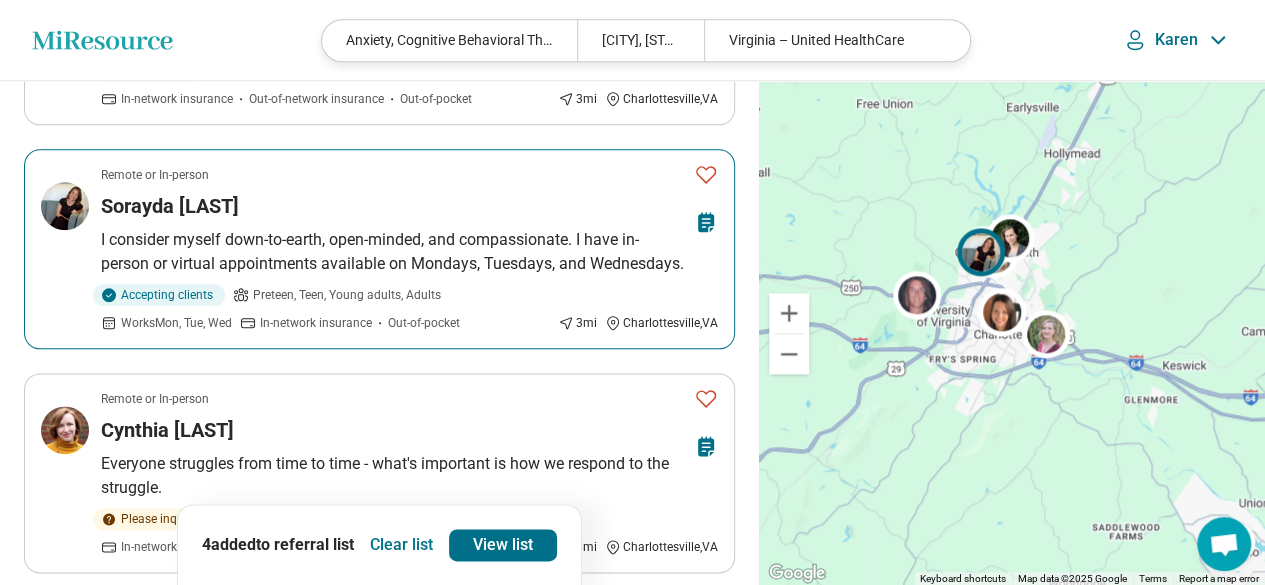 click on "Sorayda Chorzempa" at bounding box center [170, 206] 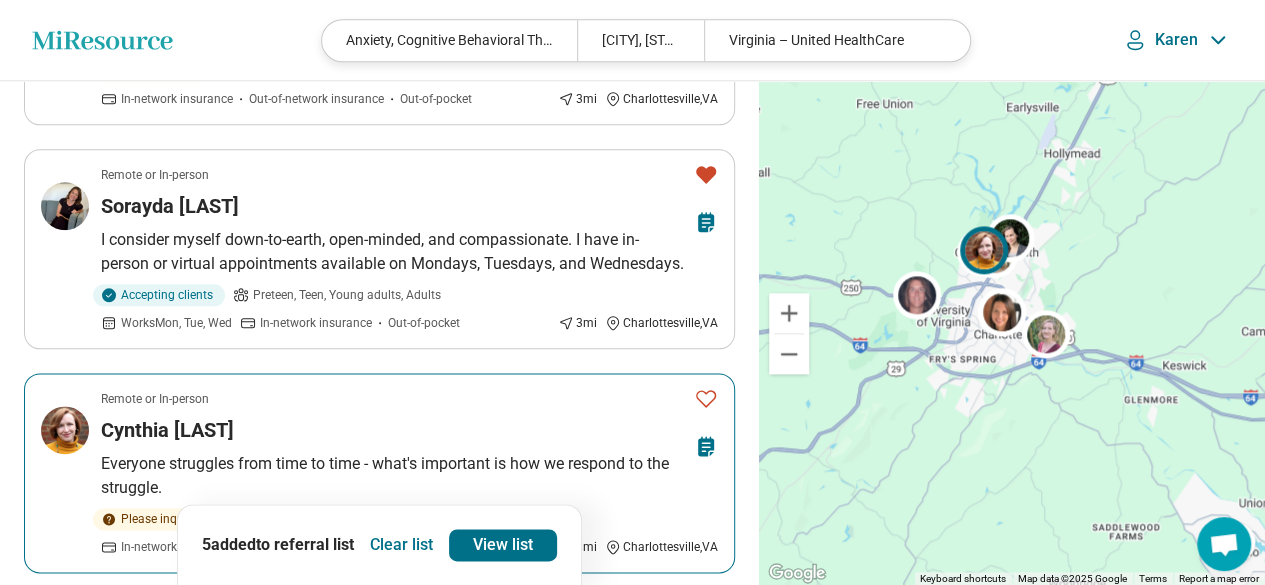 click 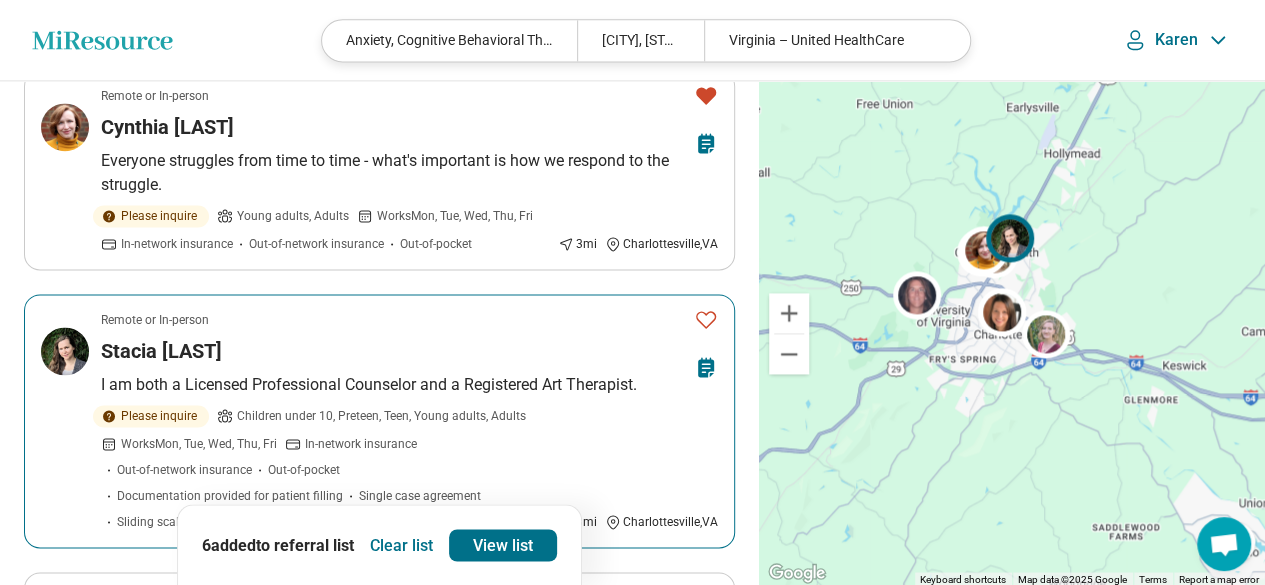 scroll, scrollTop: 1371, scrollLeft: 0, axis: vertical 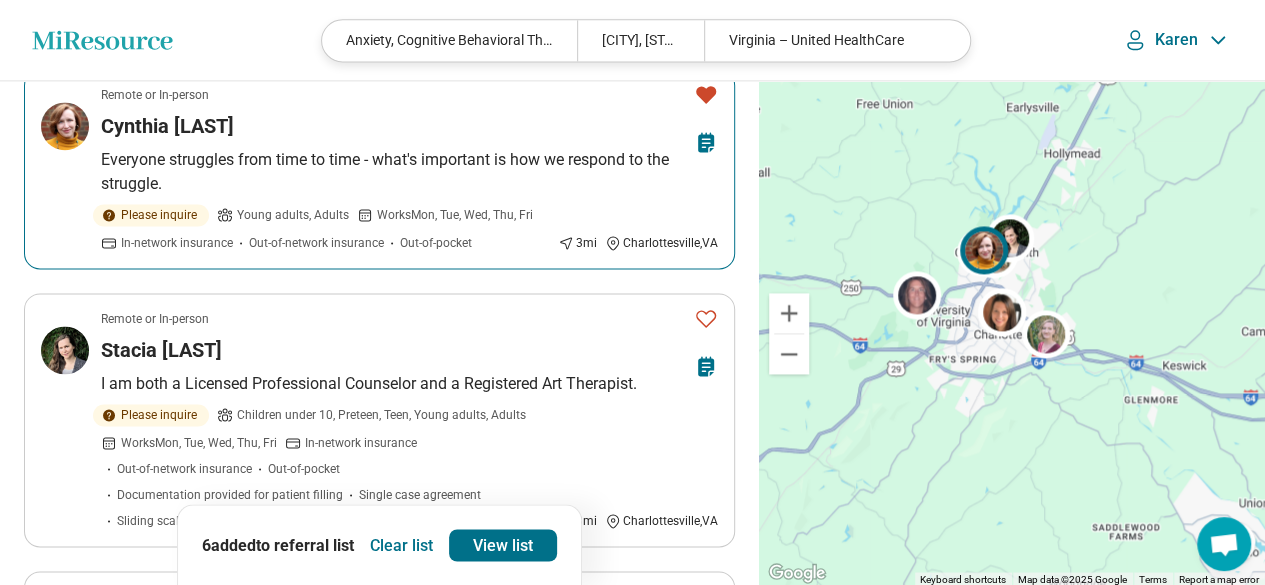 click on "Cynthia Miller" at bounding box center [167, 126] 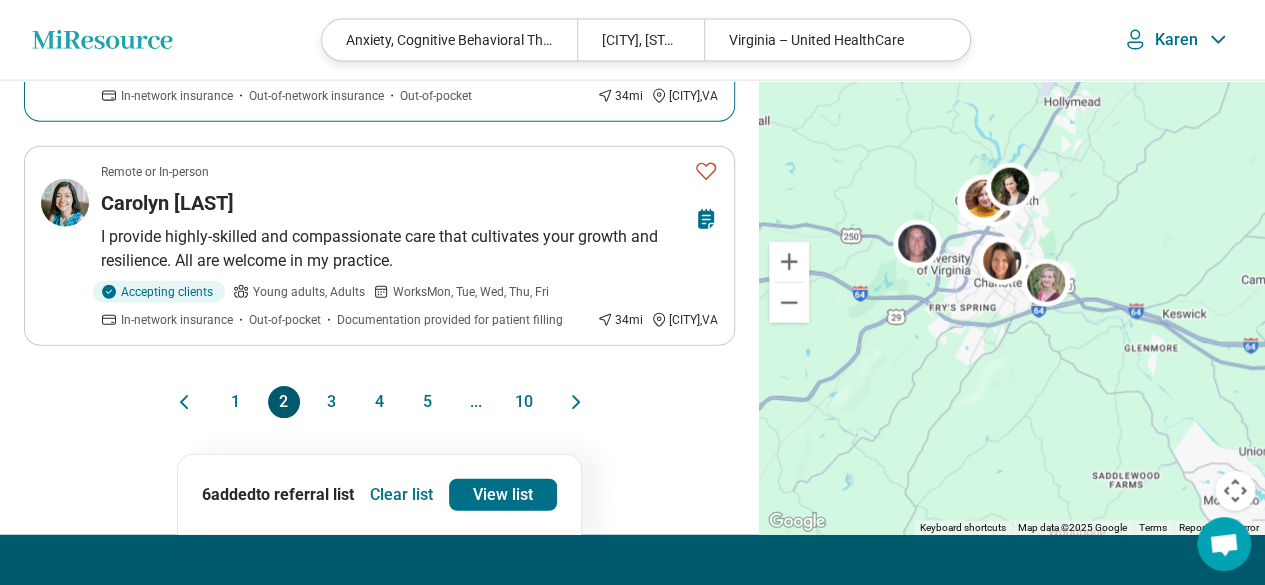 scroll, scrollTop: 2271, scrollLeft: 0, axis: vertical 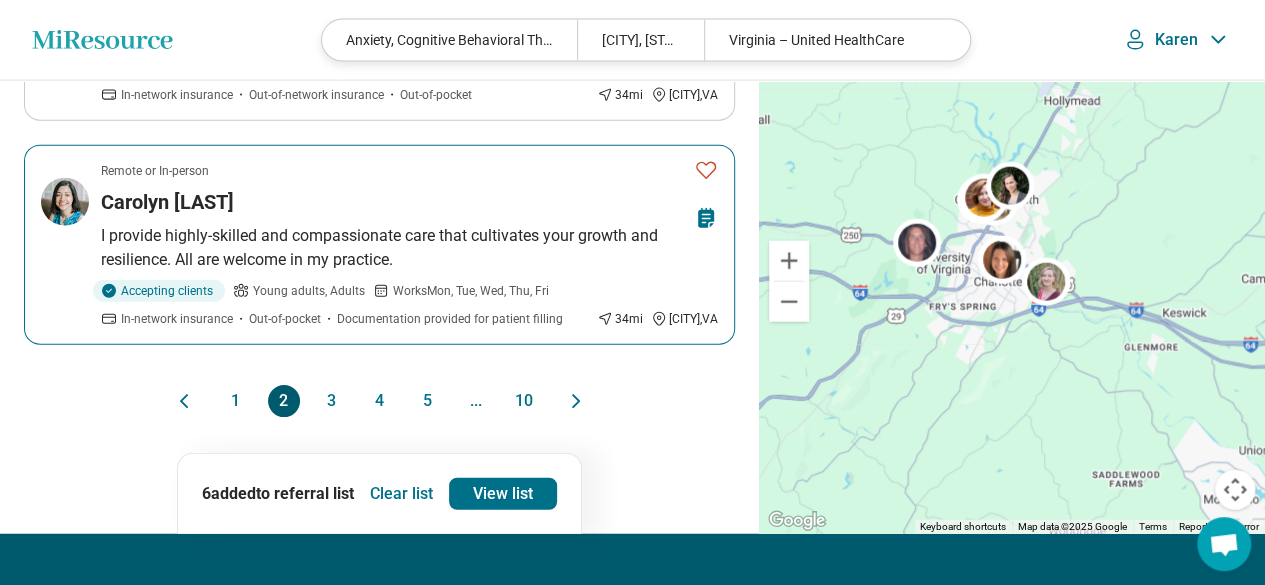 click on "Carolyn Strack" at bounding box center (167, 202) 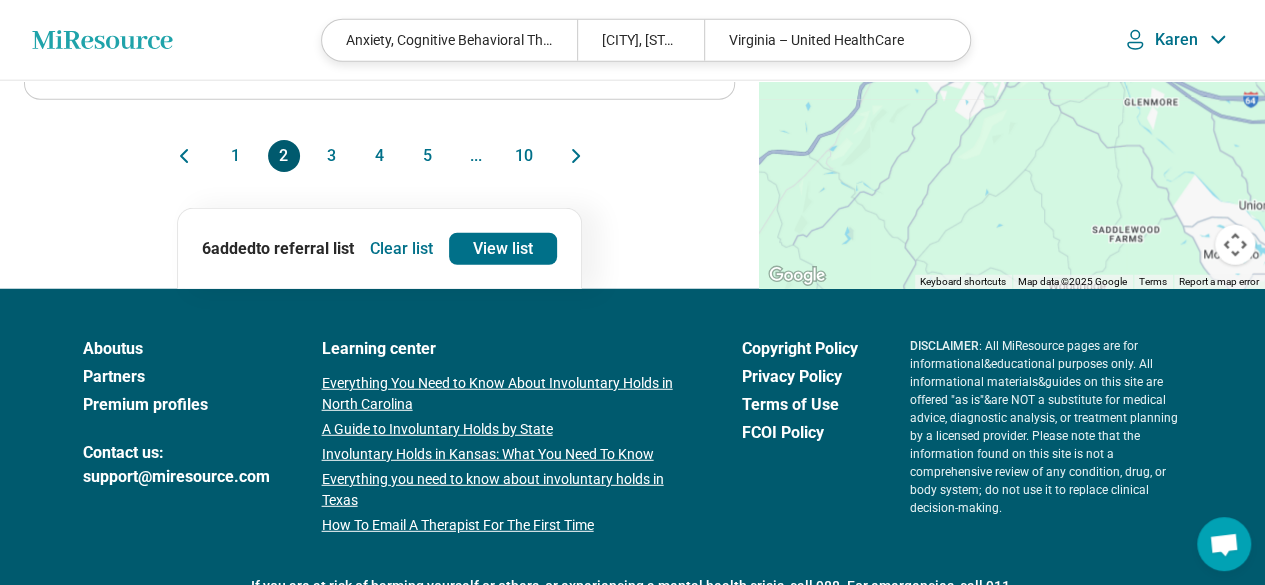 scroll, scrollTop: 2527, scrollLeft: 0, axis: vertical 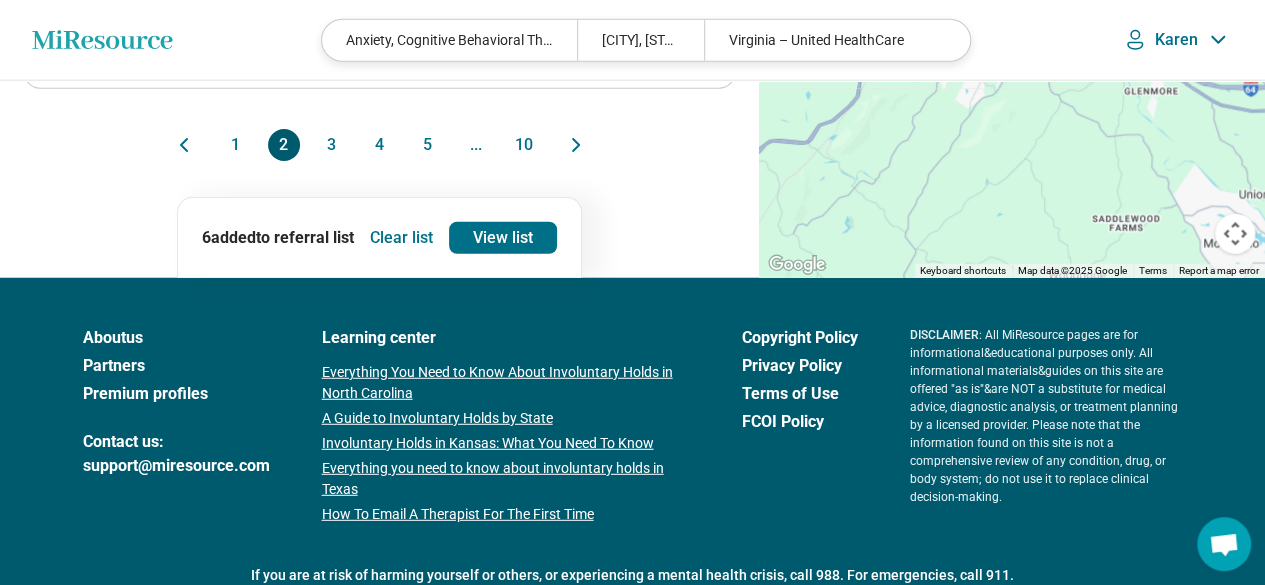 click on "3" at bounding box center (332, 145) 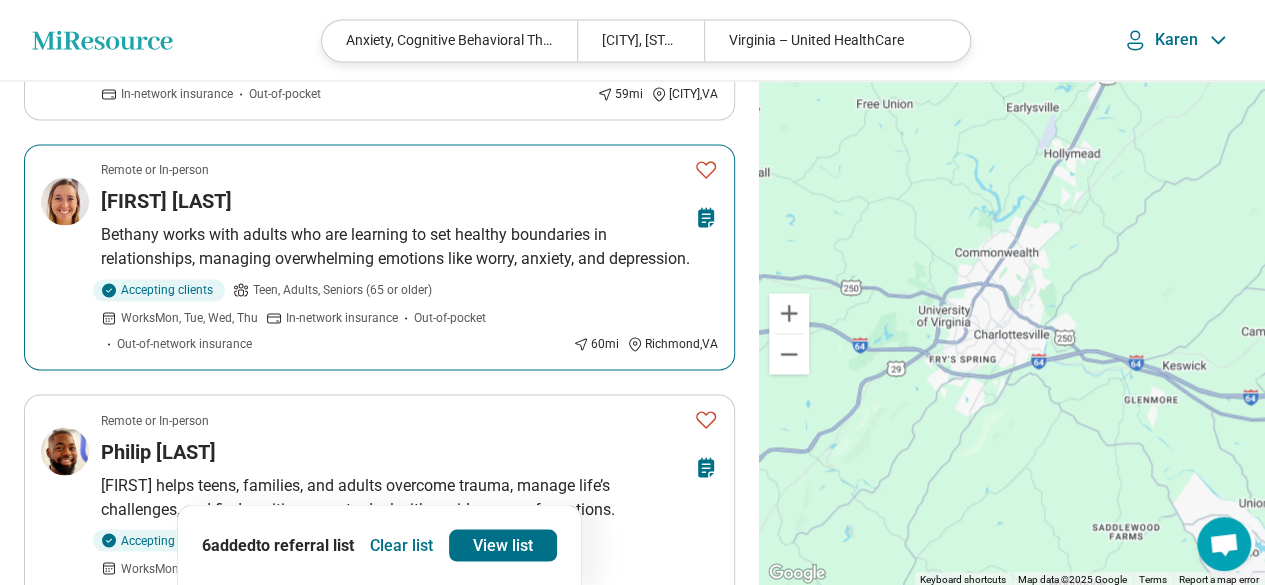 scroll, scrollTop: 1499, scrollLeft: 0, axis: vertical 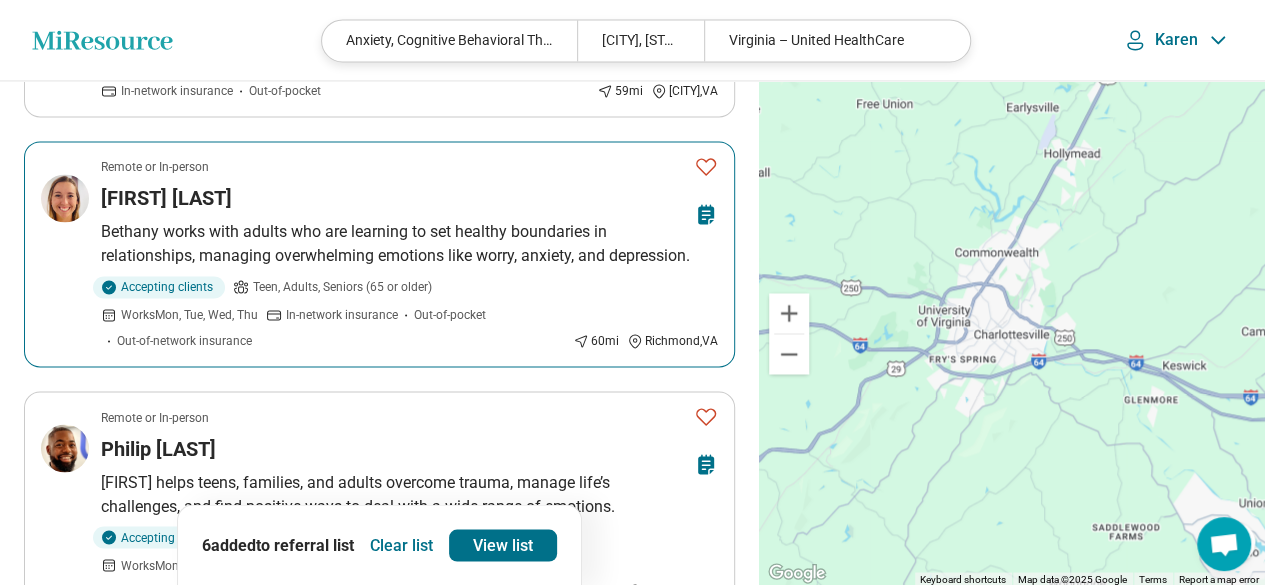 click on "[FIRST] [LAST]" at bounding box center [166, 198] 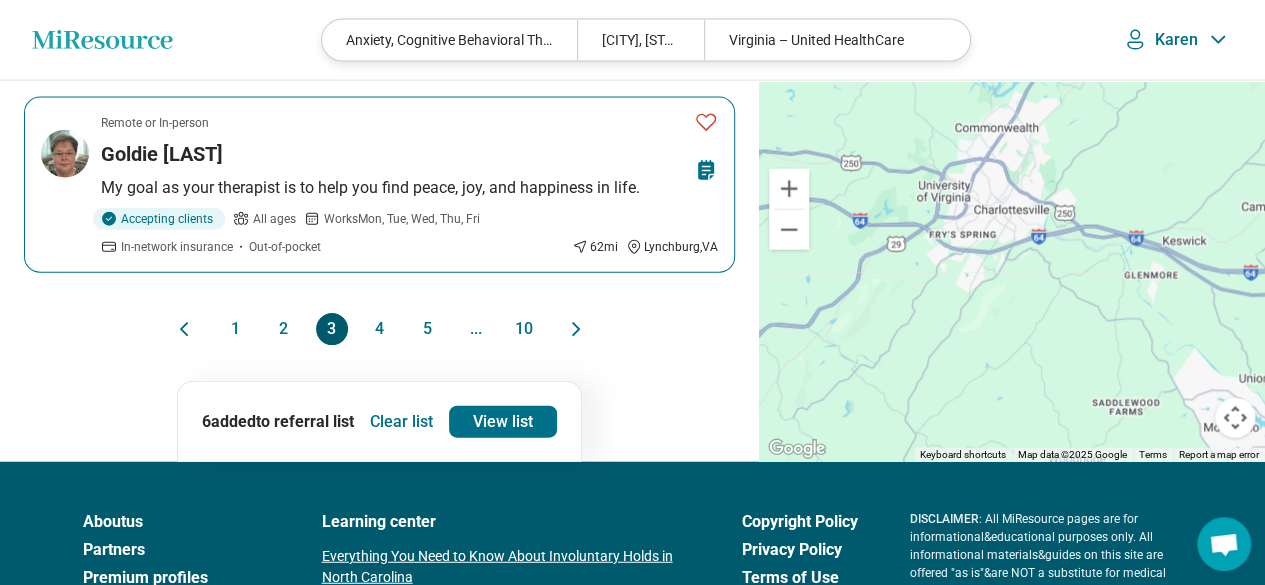 scroll, scrollTop: 2269, scrollLeft: 0, axis: vertical 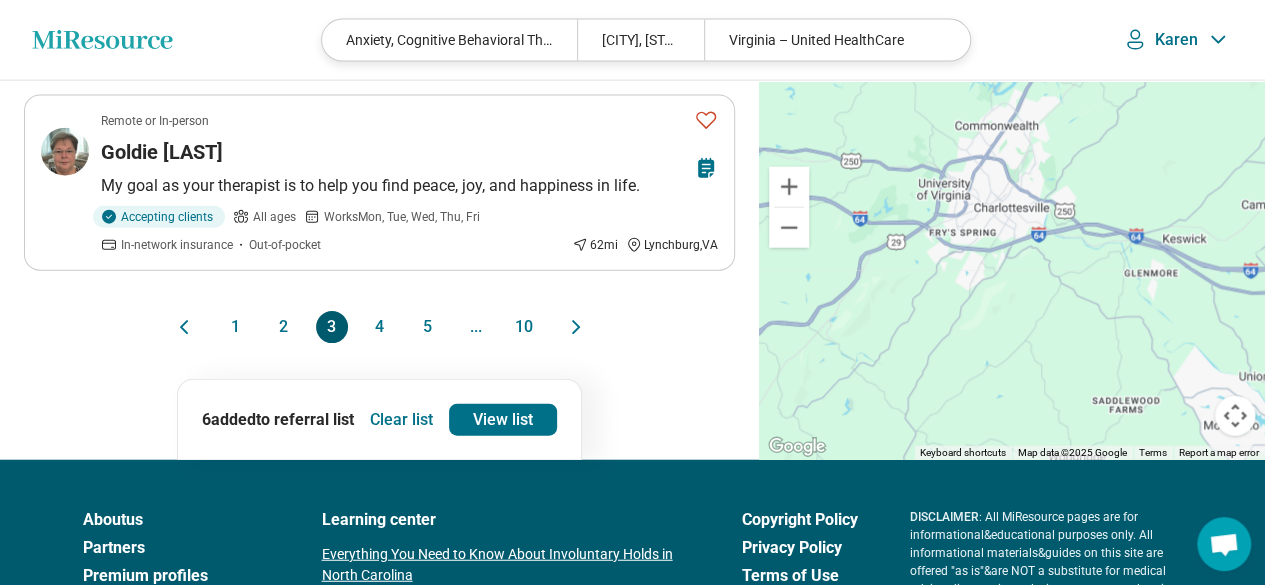 click on "4" at bounding box center [380, 327] 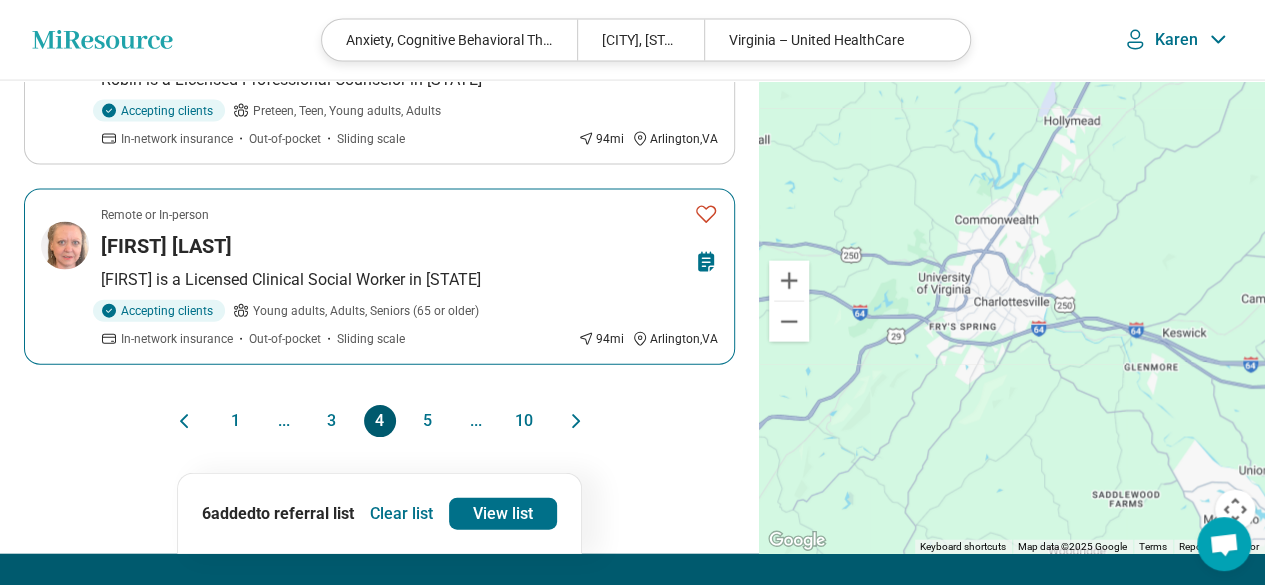 scroll, scrollTop: 2081, scrollLeft: 0, axis: vertical 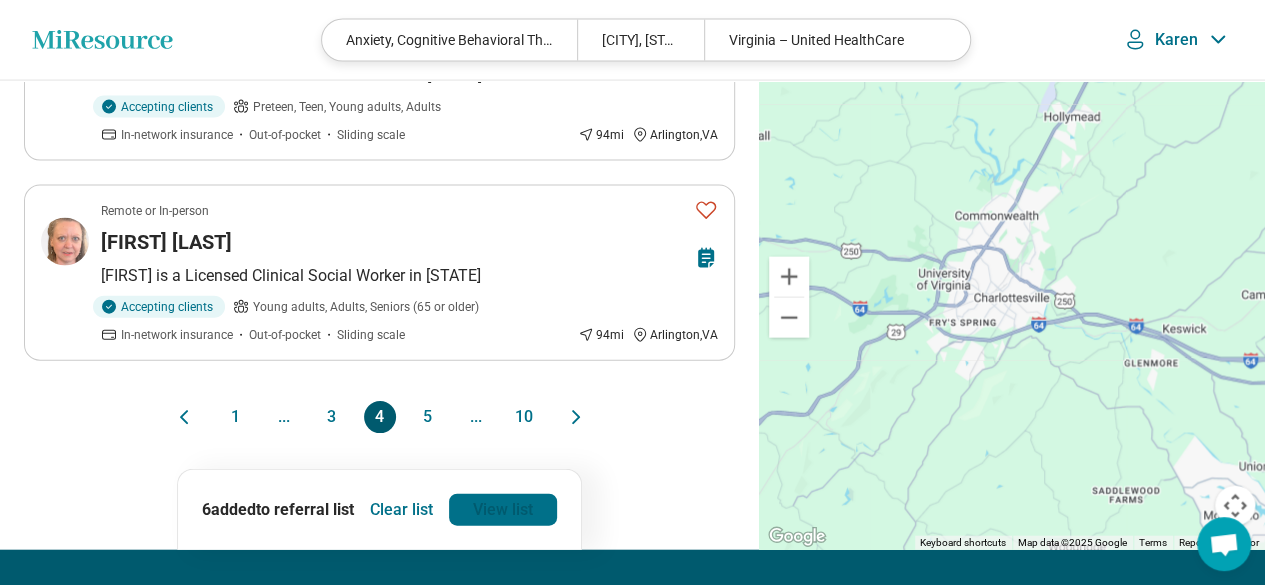 click on "View list" at bounding box center [503, 510] 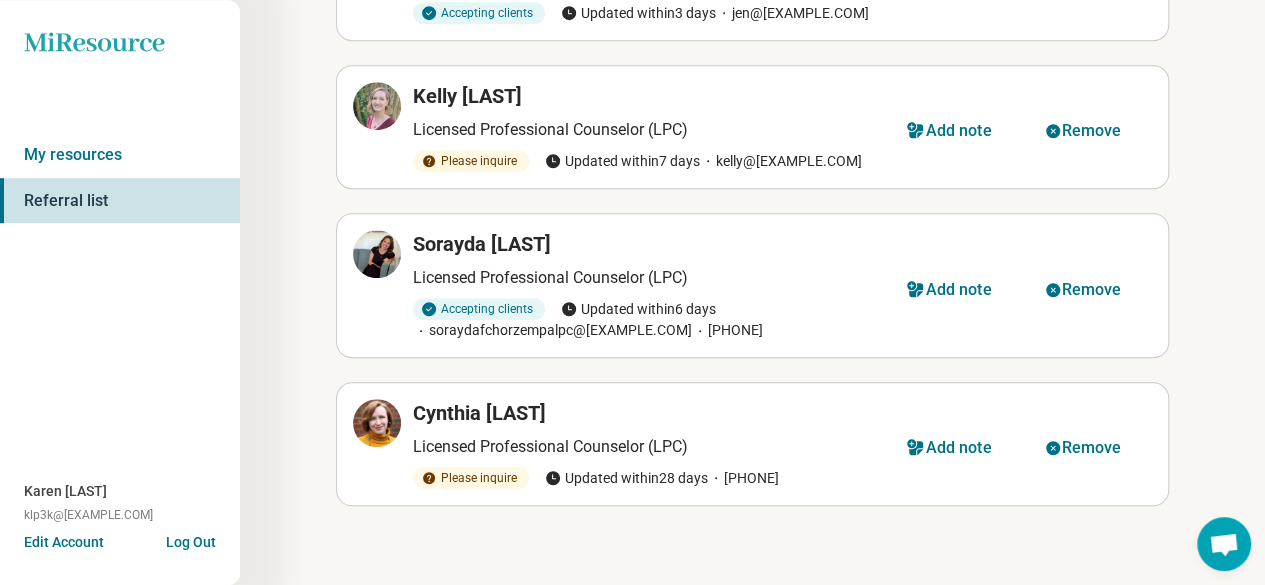 scroll, scrollTop: 569, scrollLeft: 0, axis: vertical 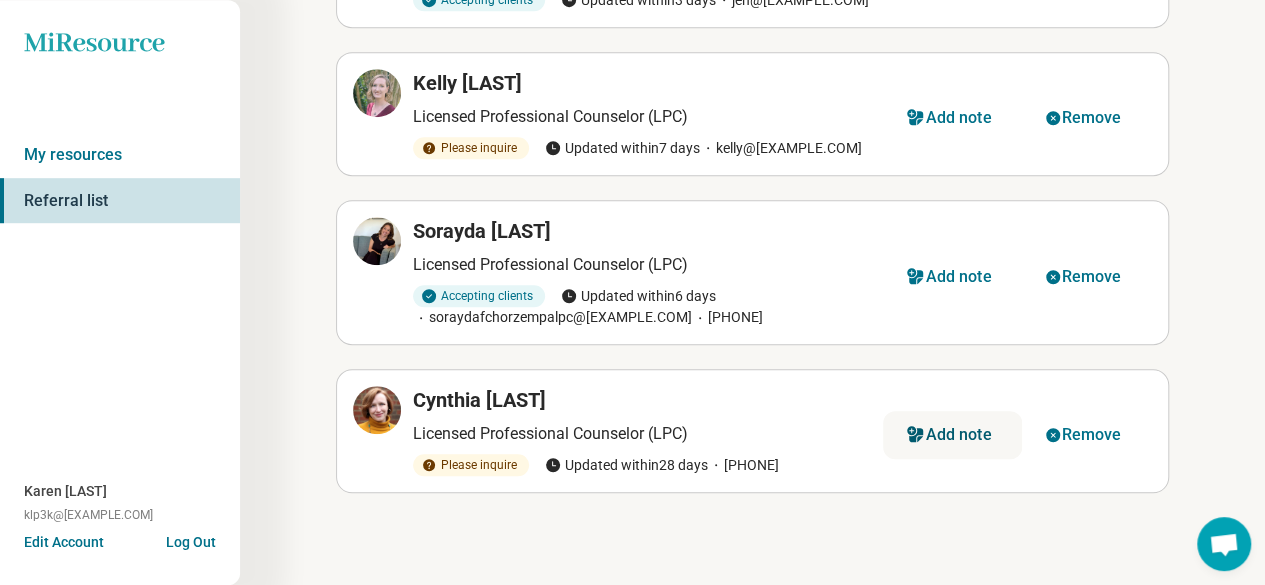 click on "Add note" at bounding box center [959, 435] 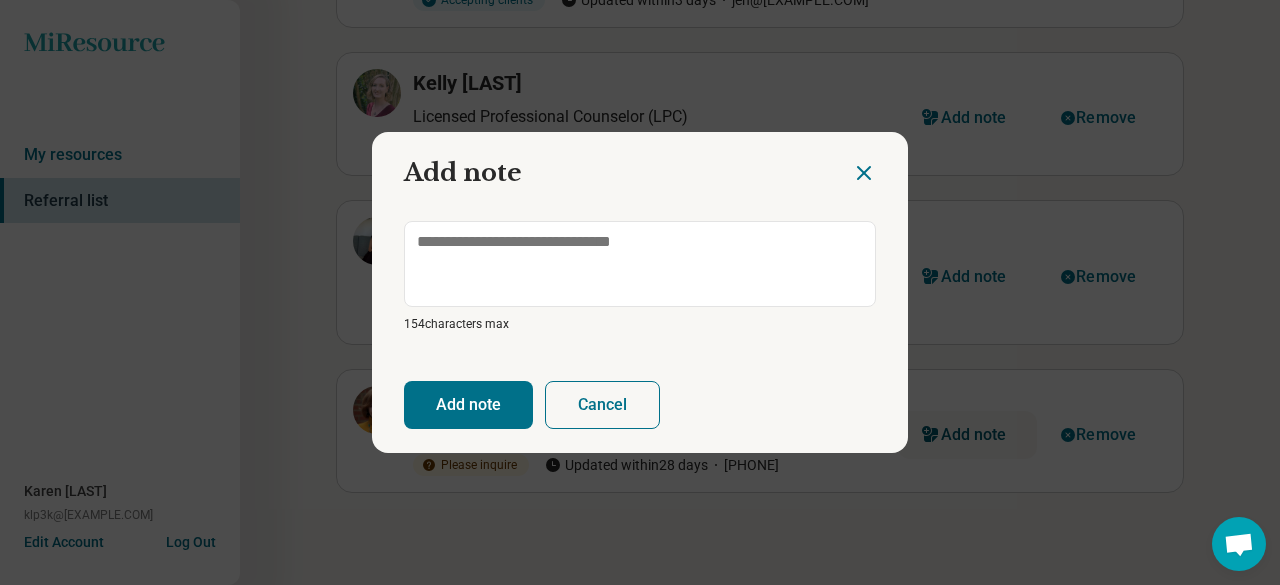 type on "*" 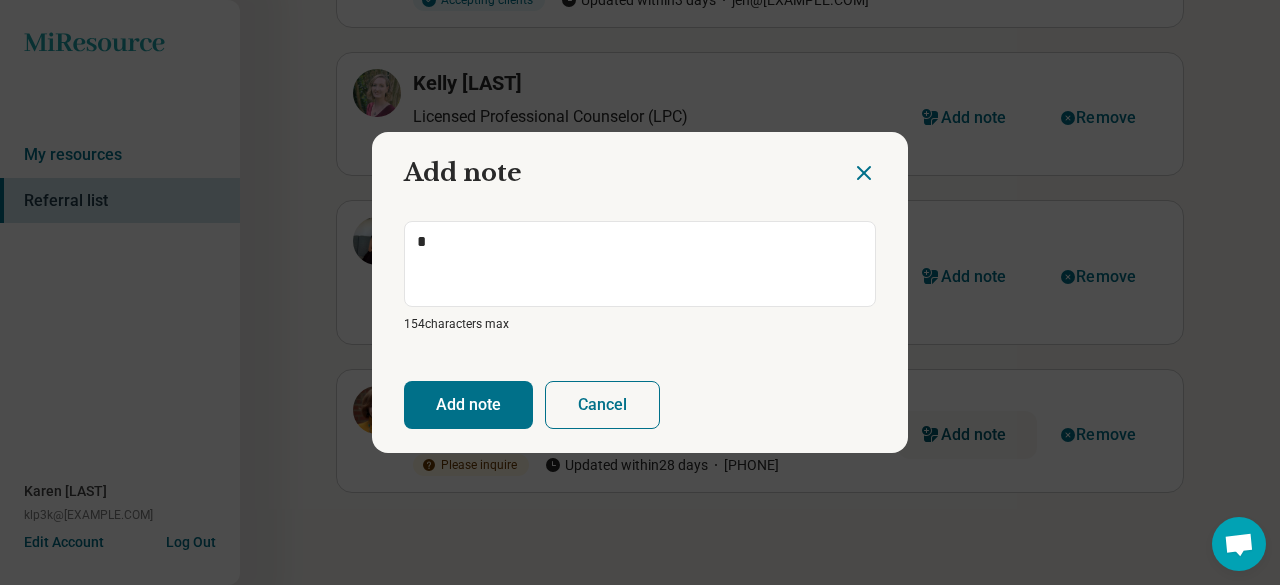 type on "**" 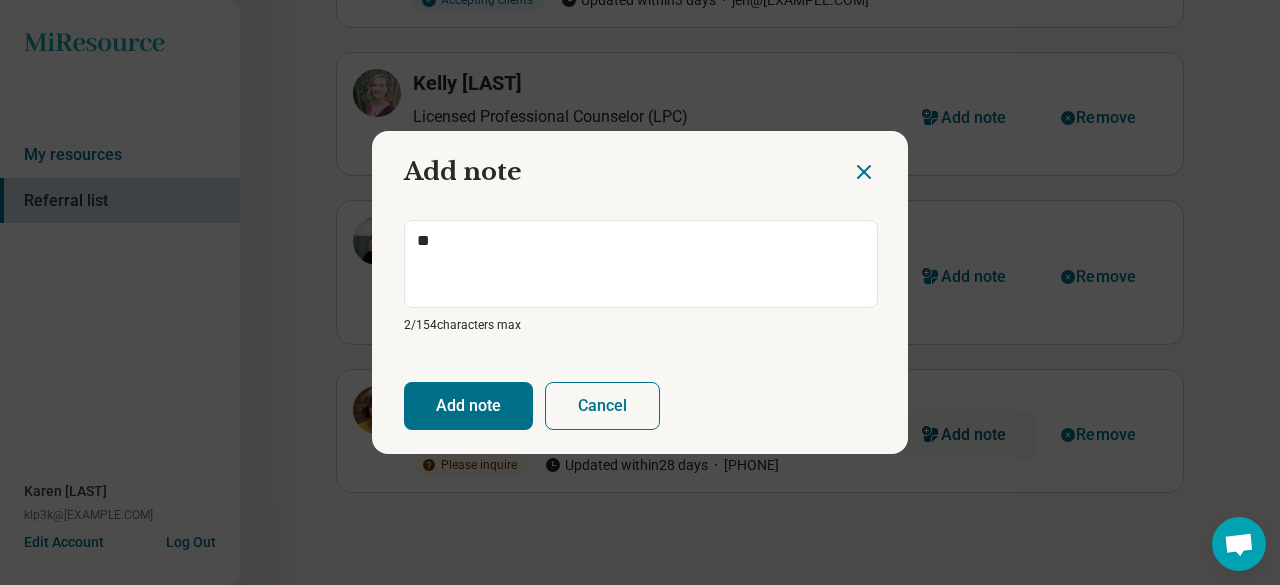 type on "***" 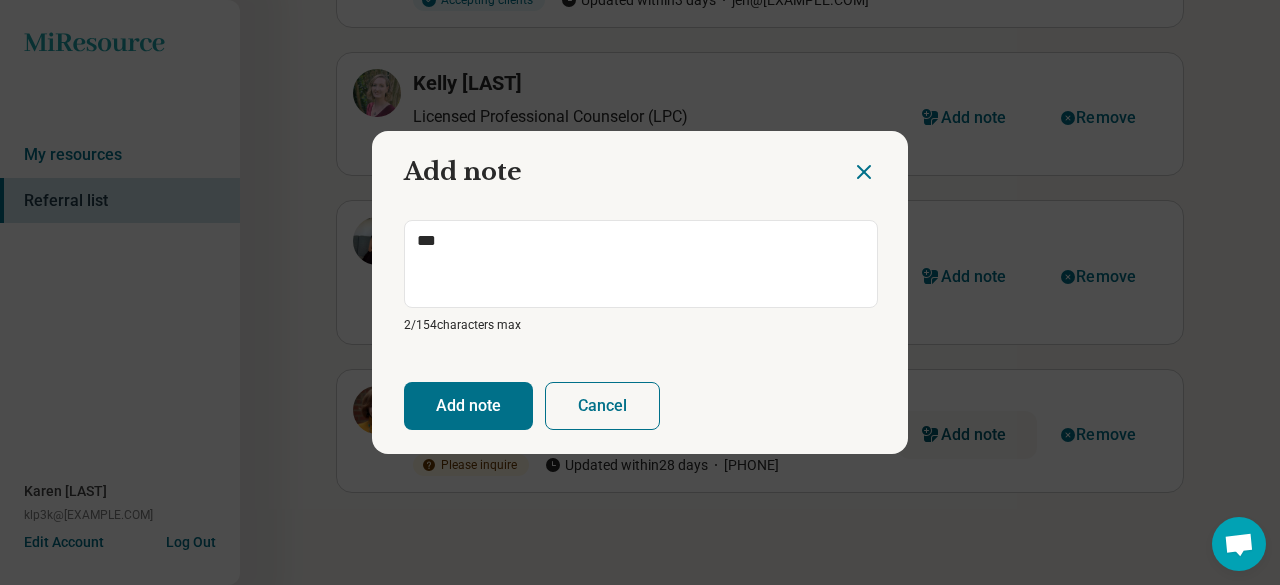 type on "****" 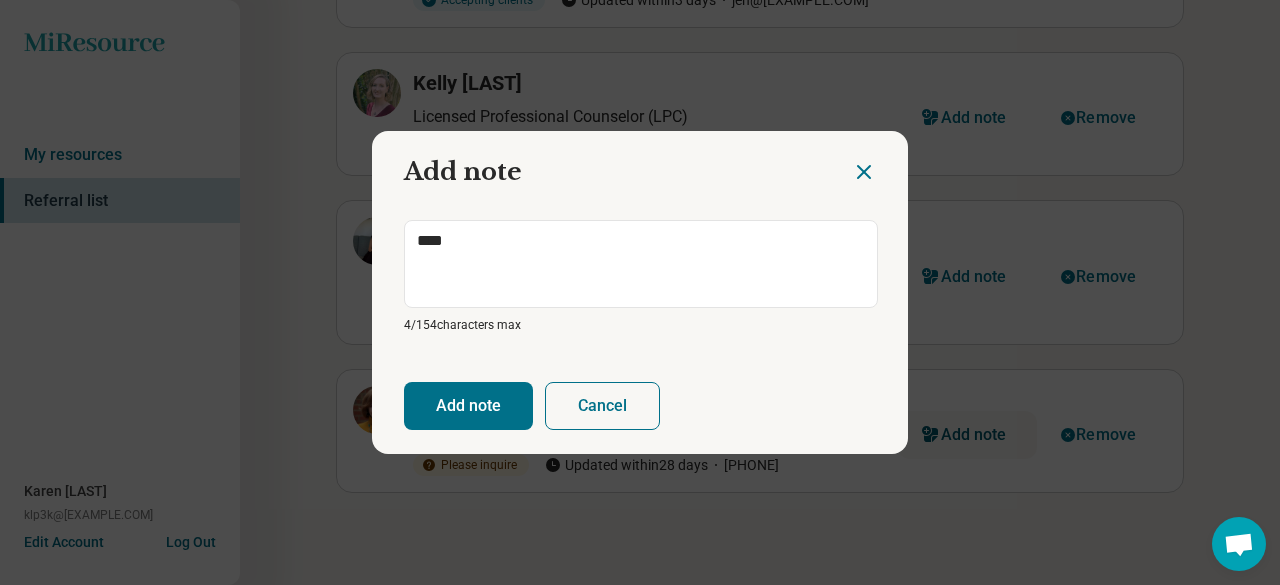 type on "*****" 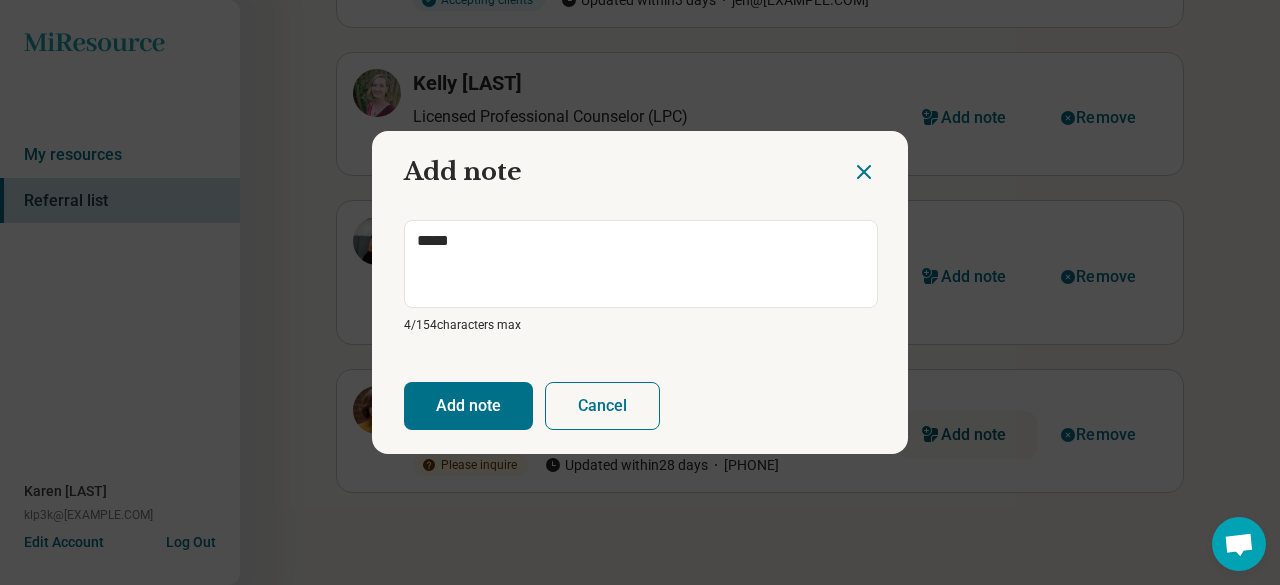 type on "******" 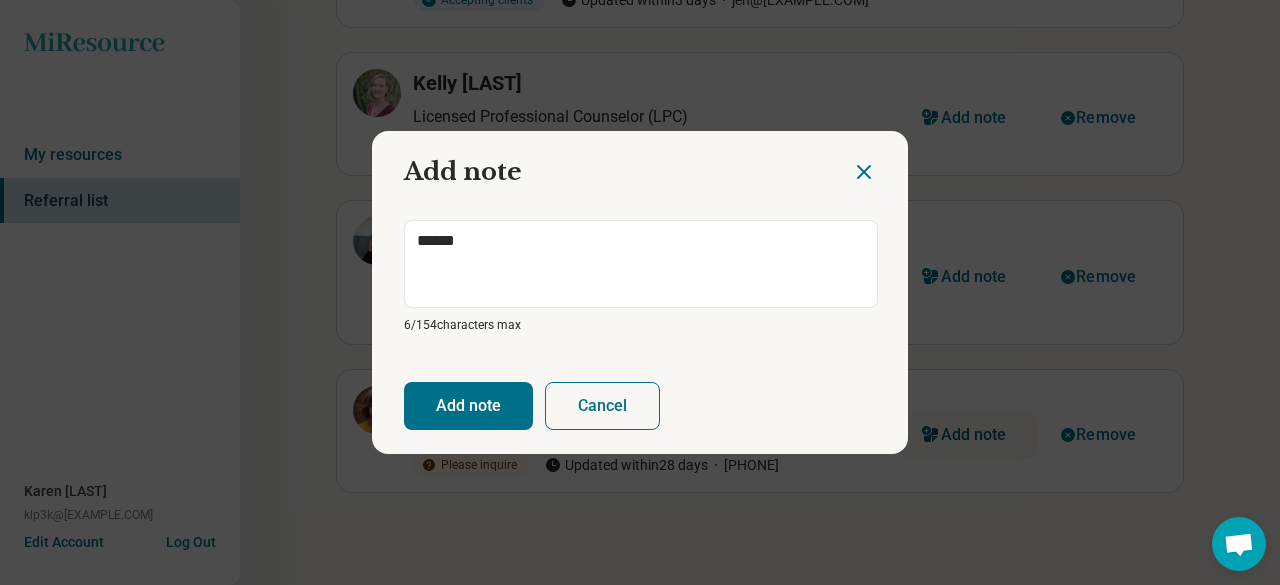 type on "*******" 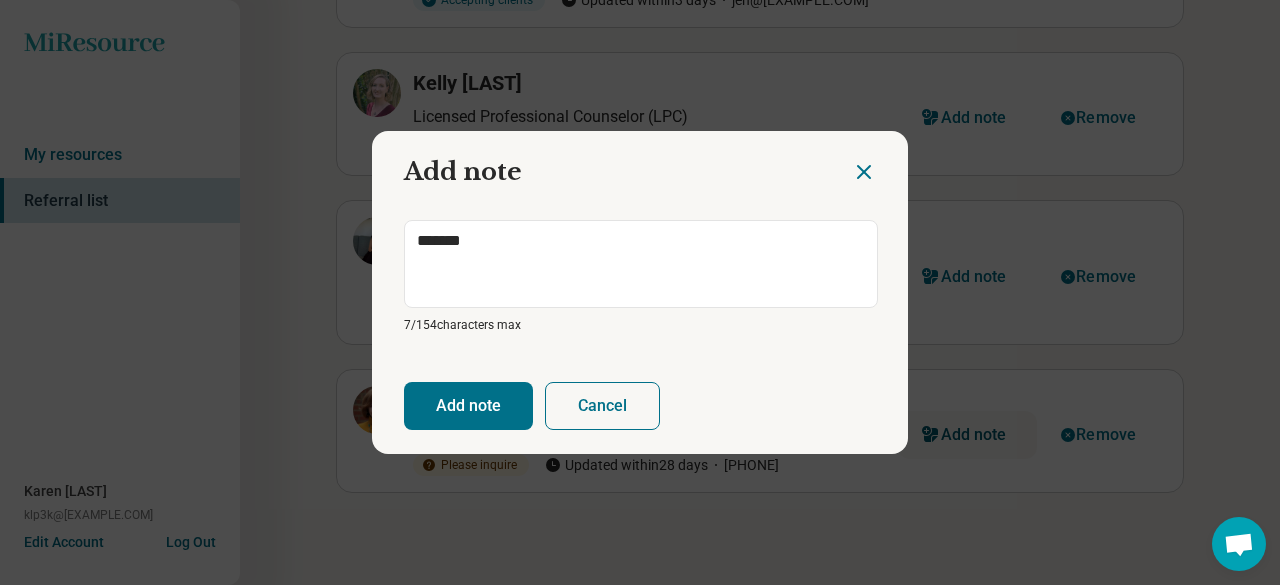 type on "********" 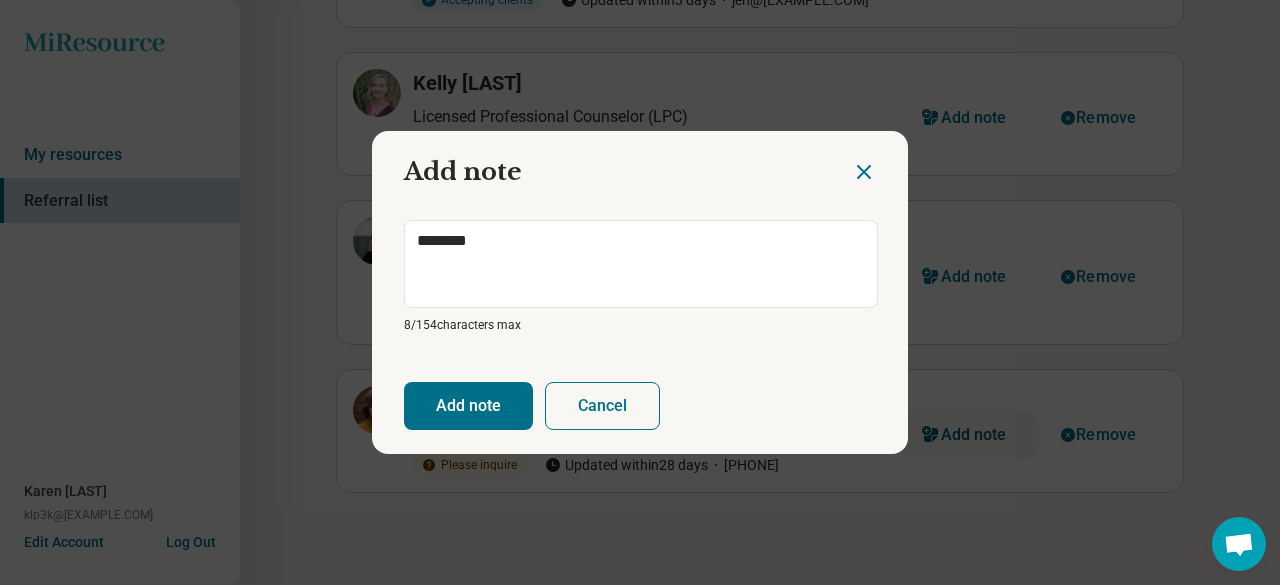type on "*********" 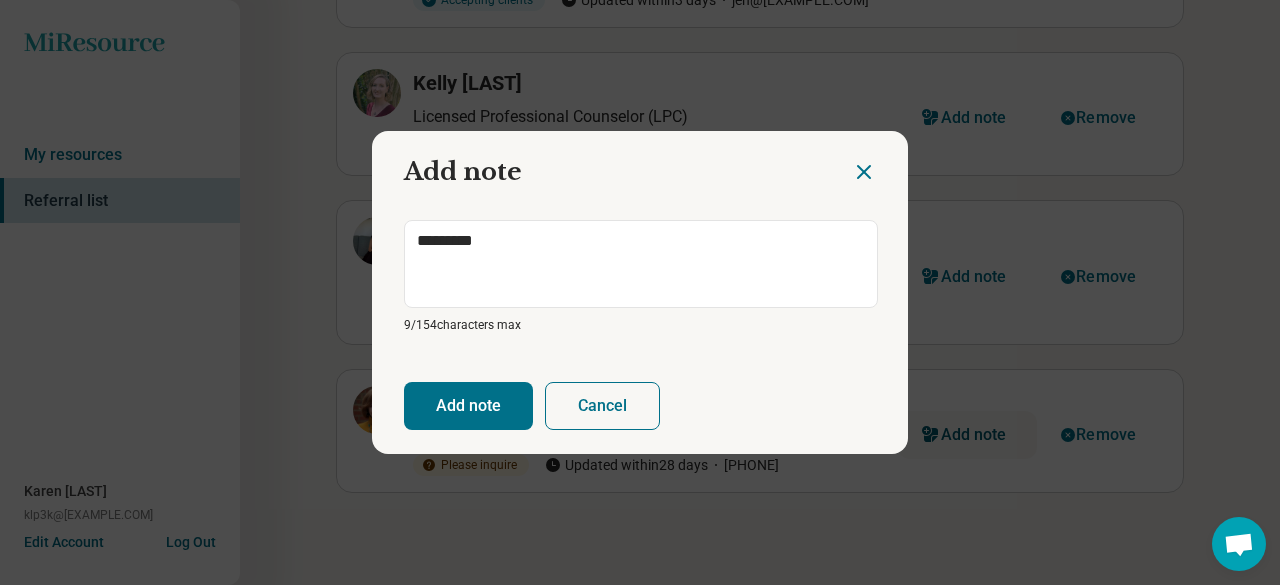 type on "*********" 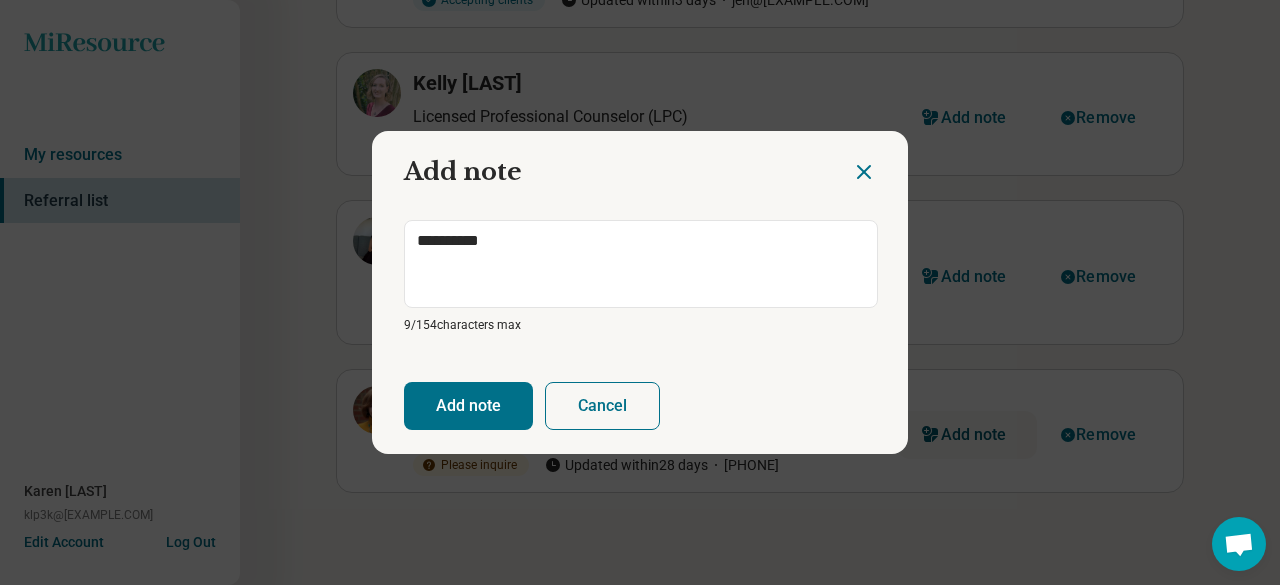 type on "**********" 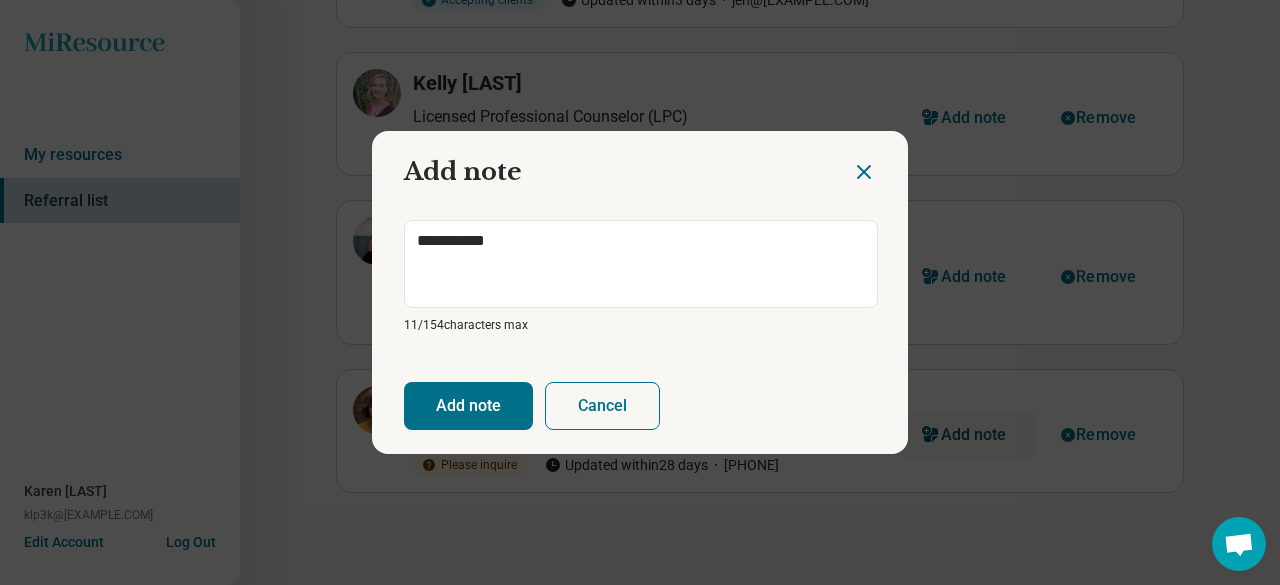 type on "**********" 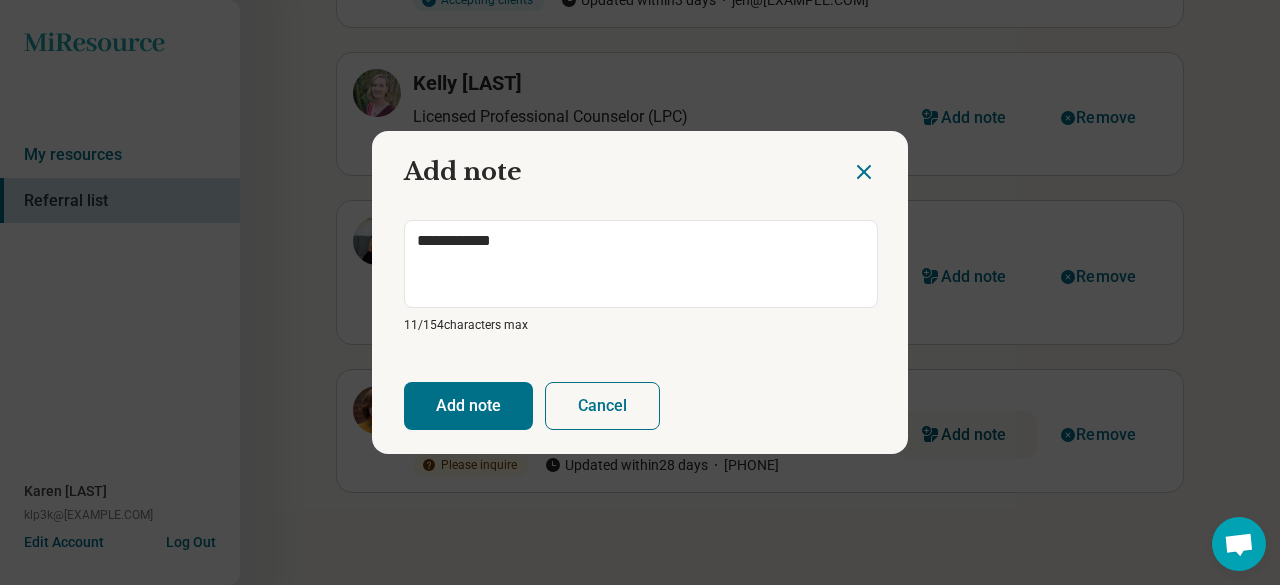 type on "**********" 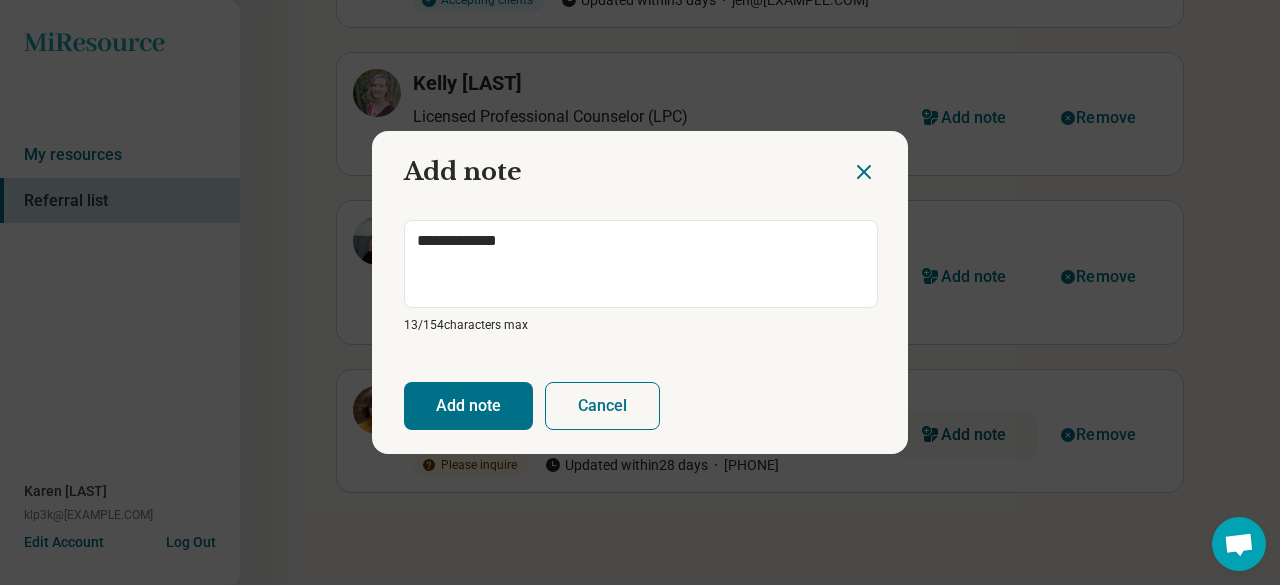 type on "**********" 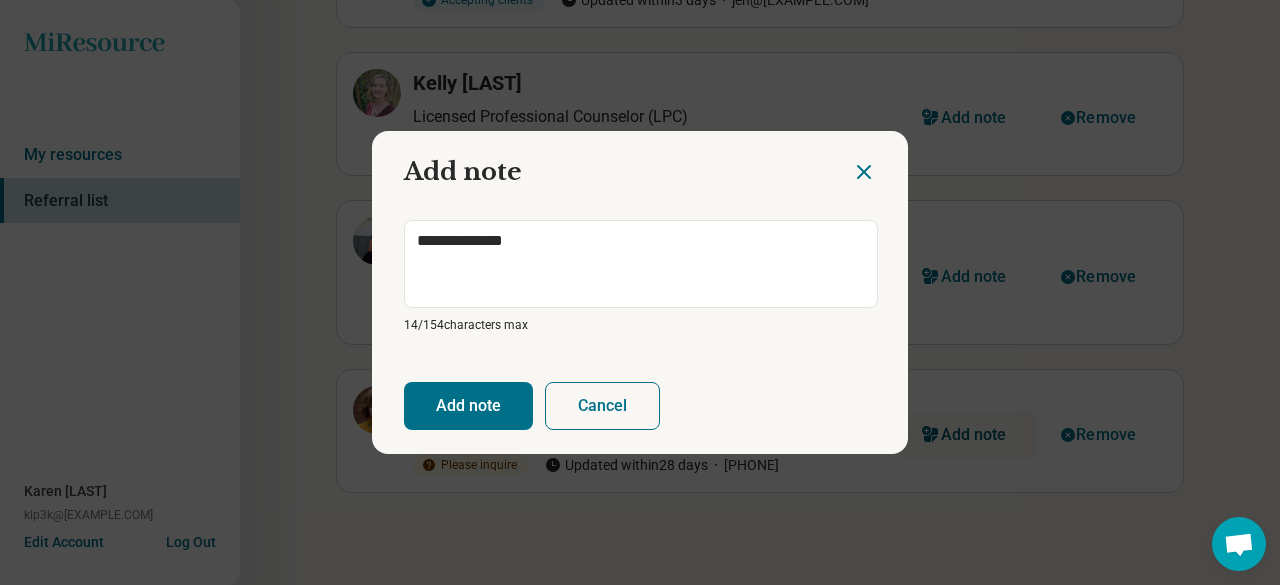 type on "**********" 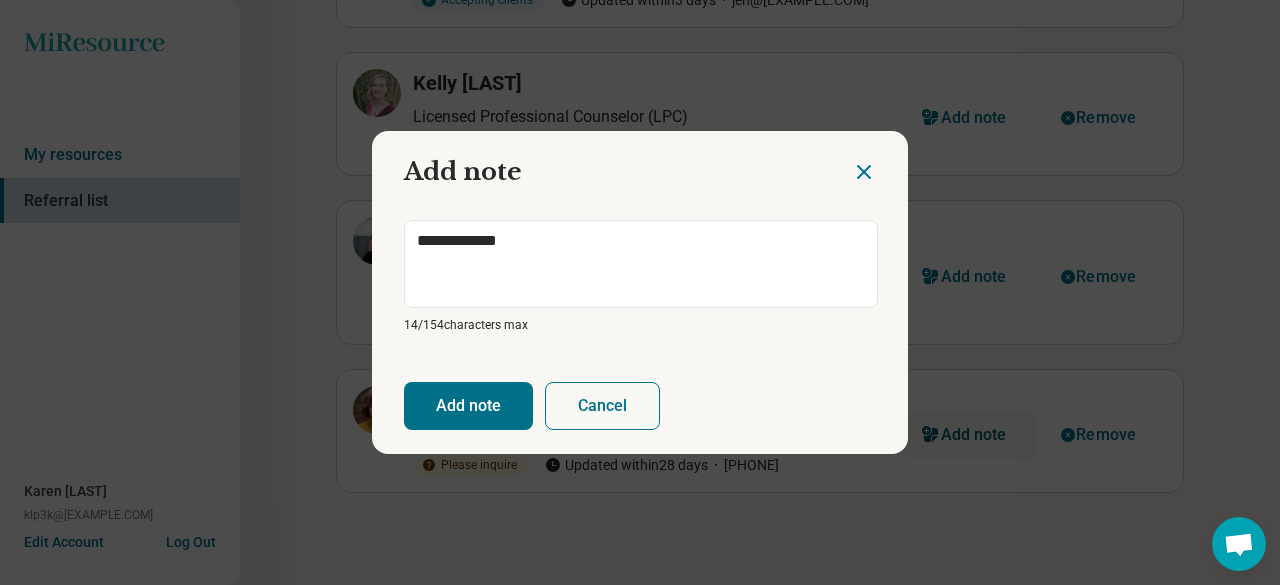 type on "**********" 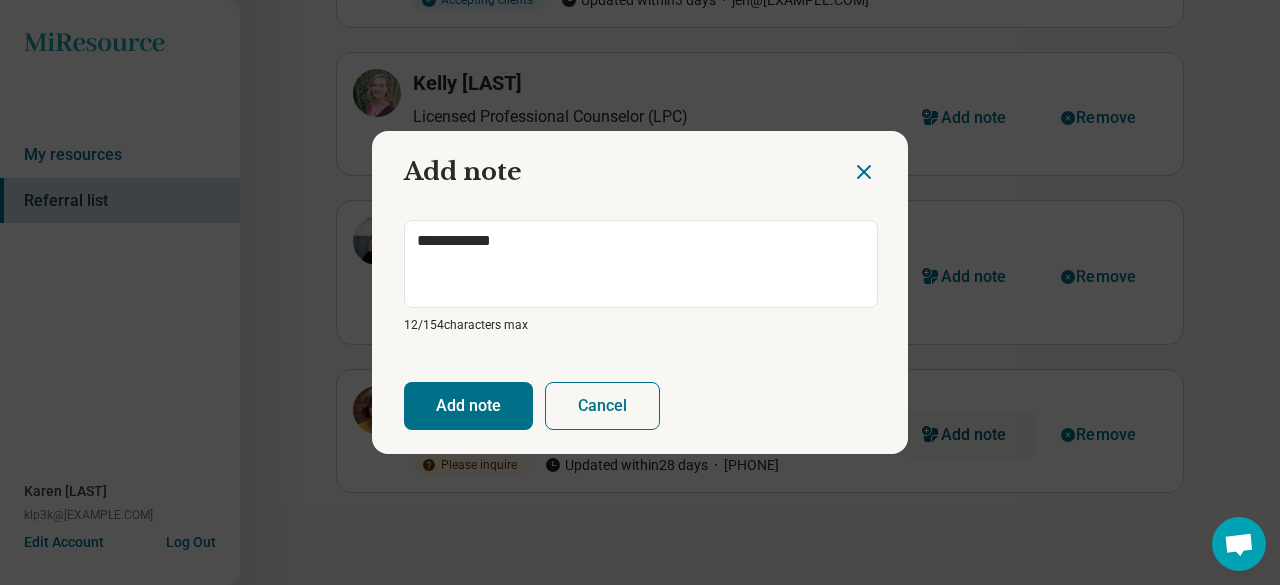 type on "**********" 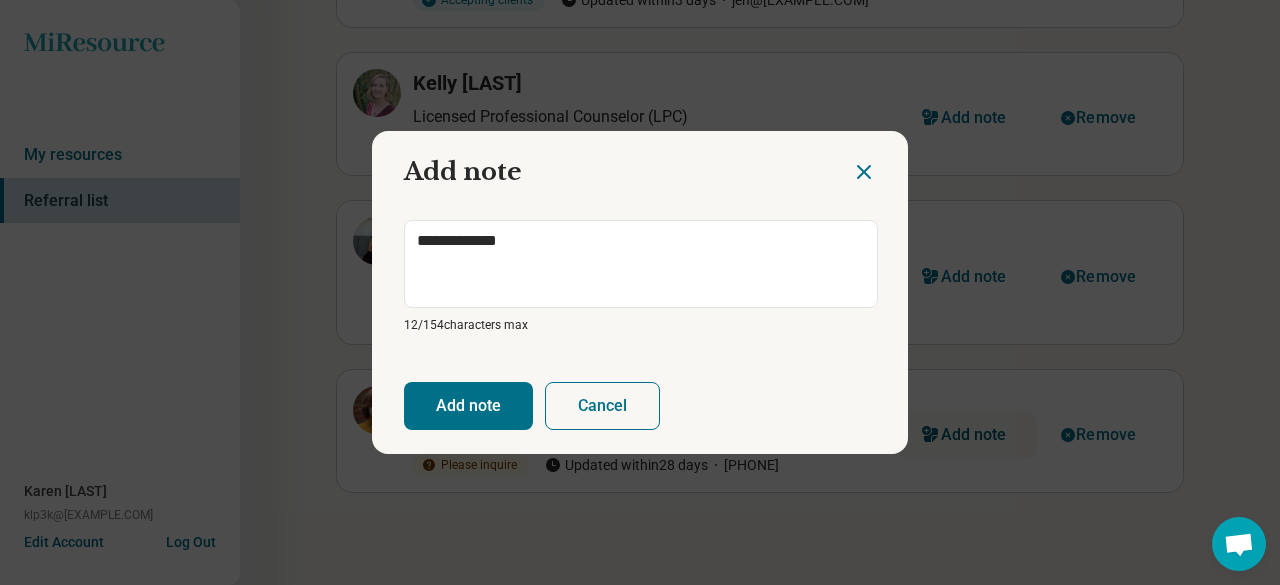 type on "**********" 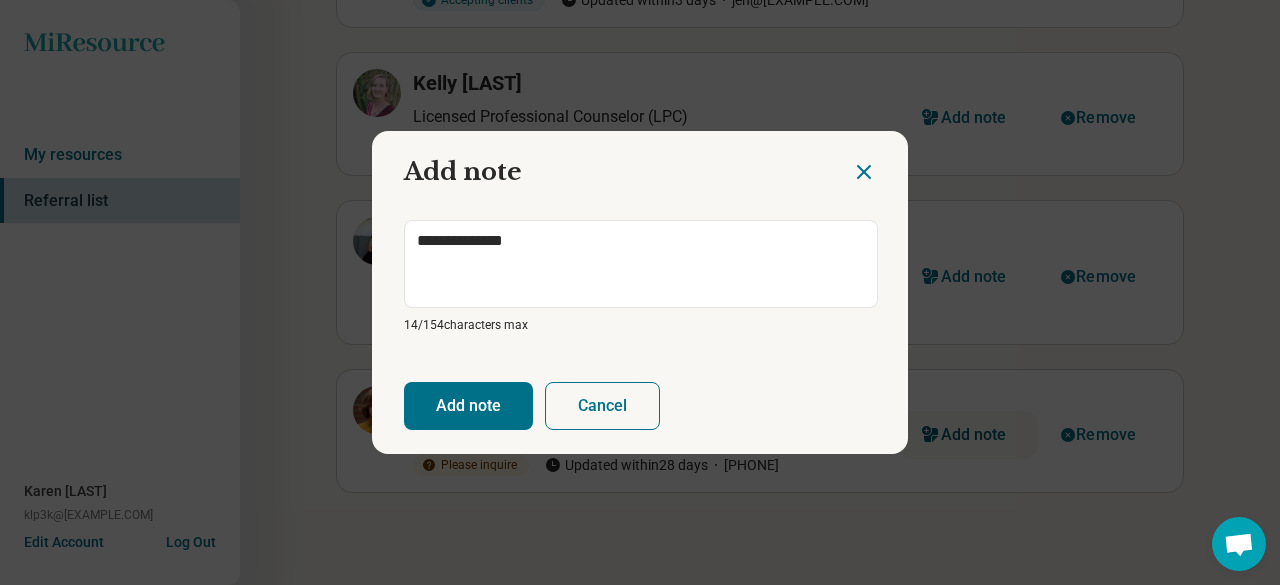 type on "**********" 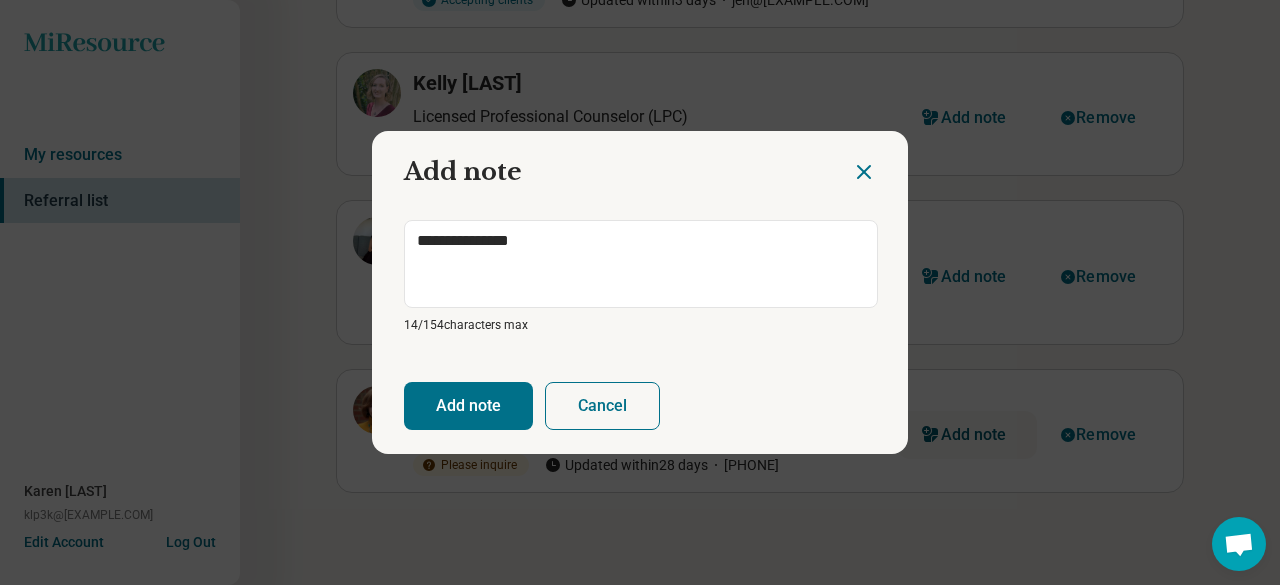 type on "**********" 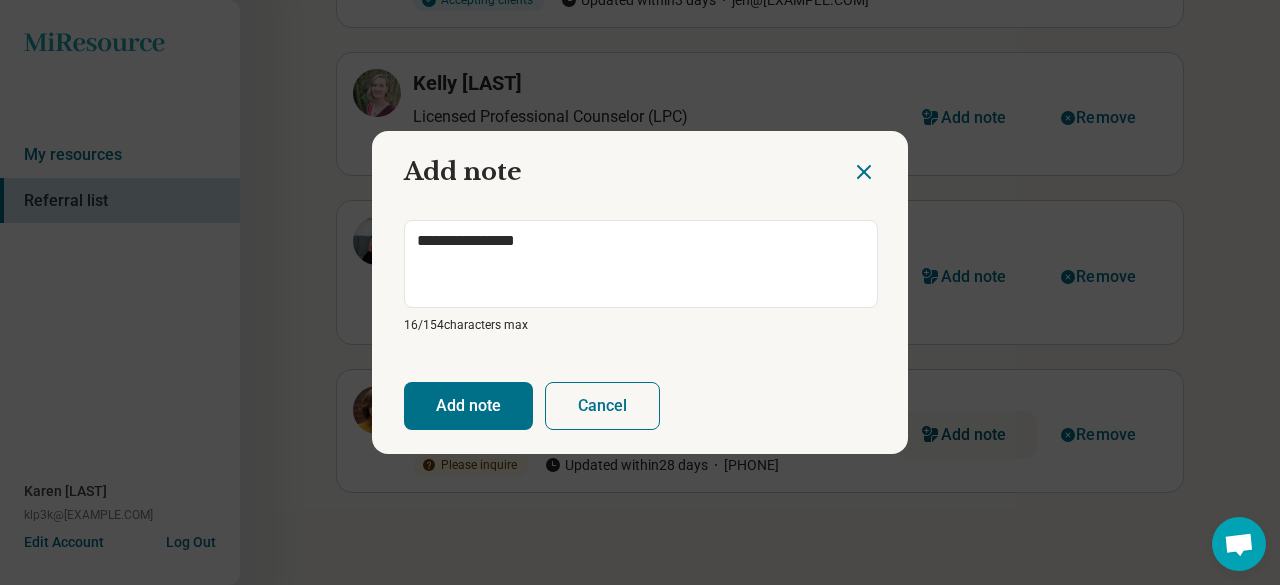 type on "**********" 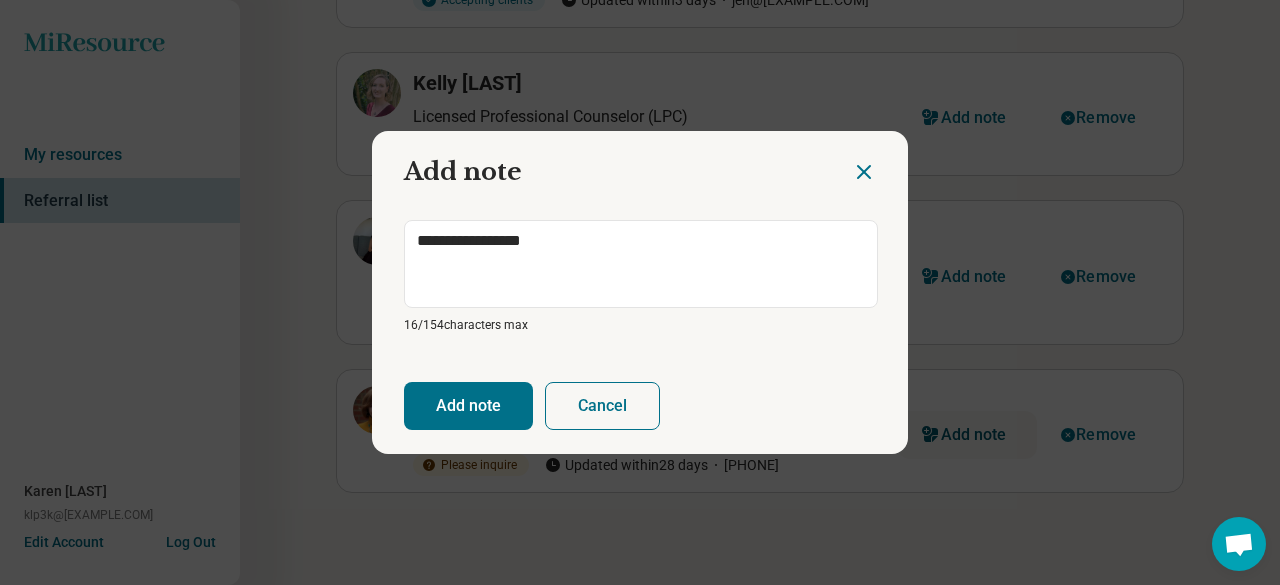 type on "**********" 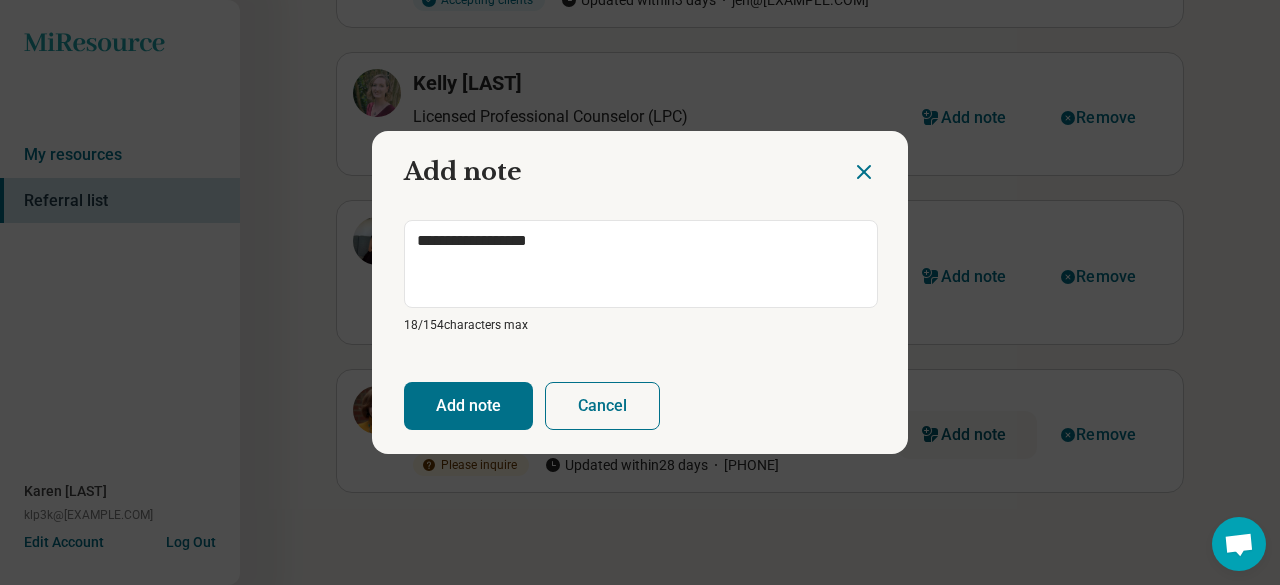 type on "**********" 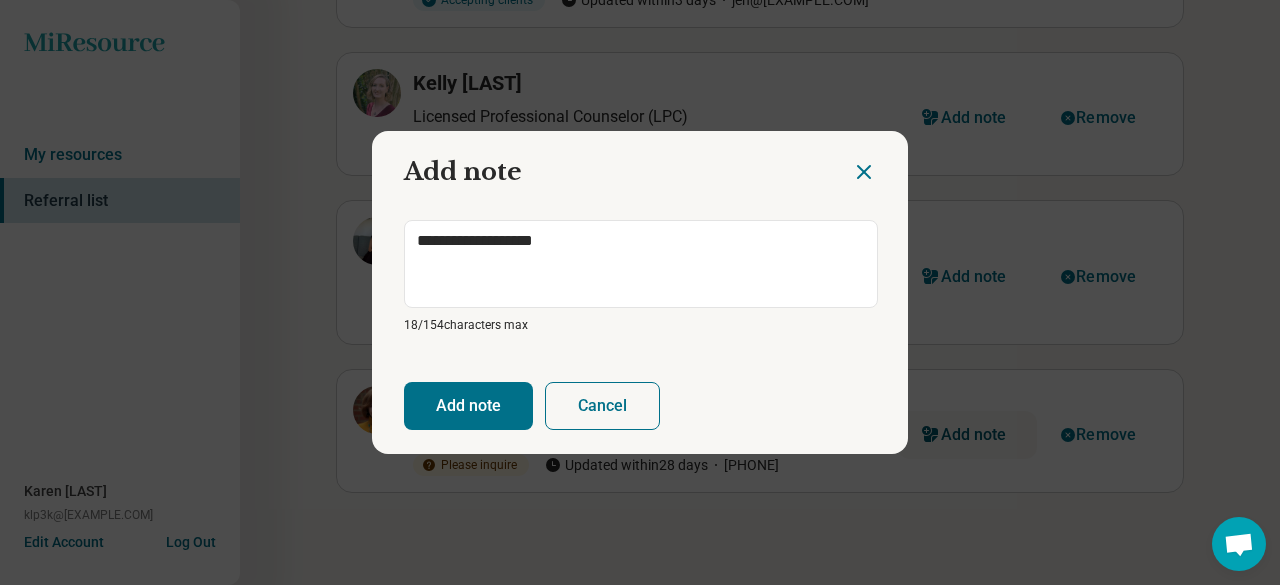 type on "**********" 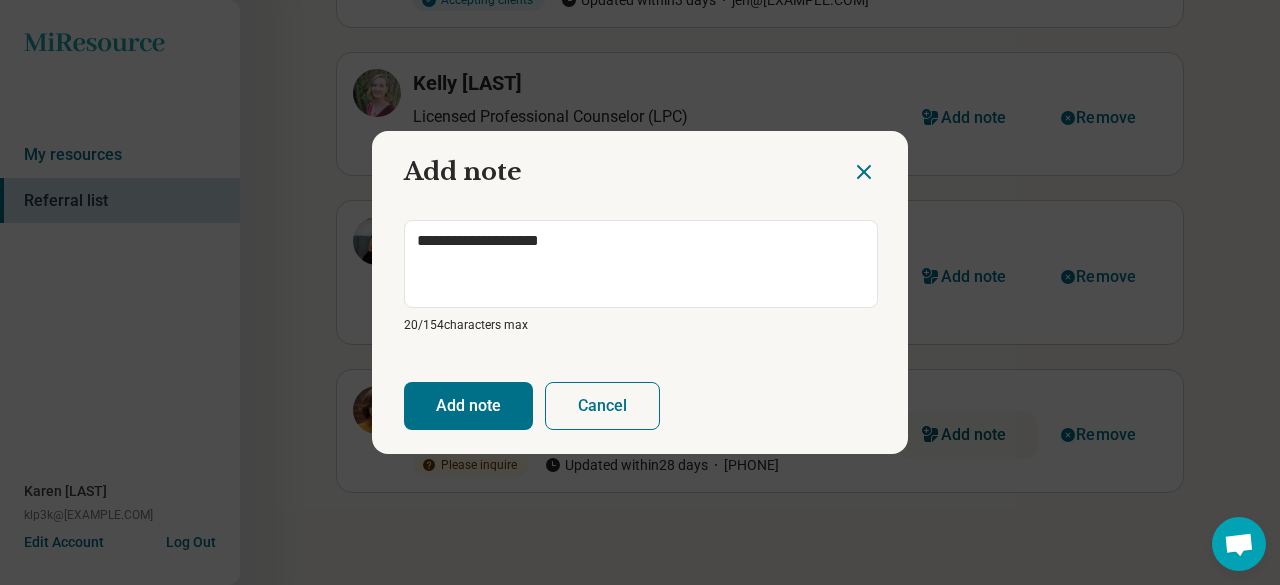 type on "**********" 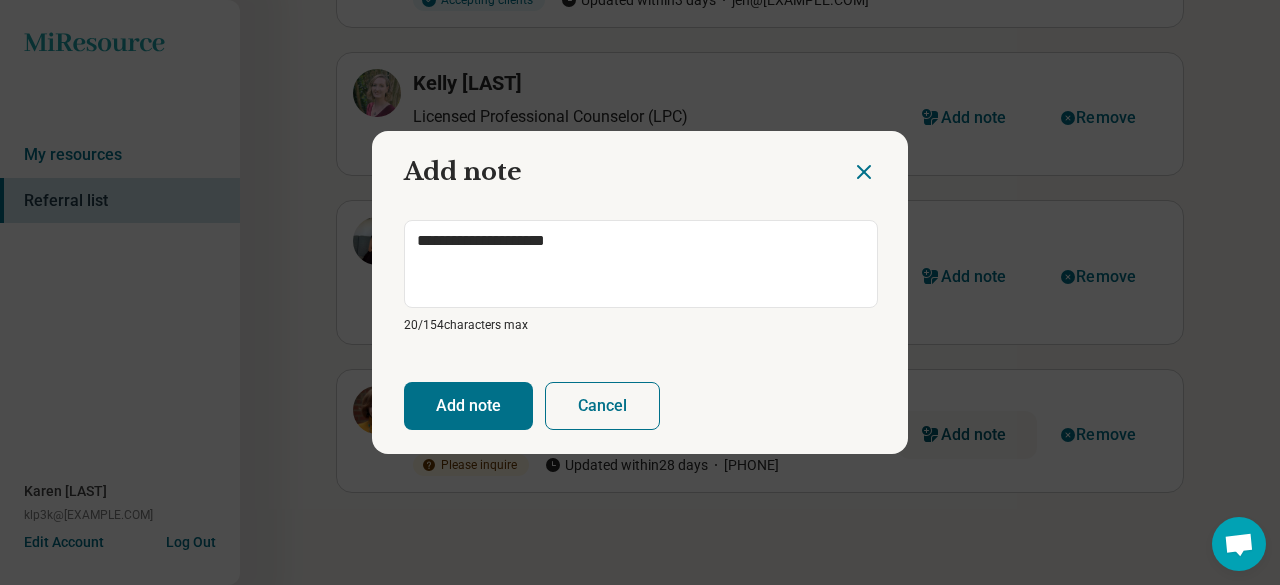type on "**********" 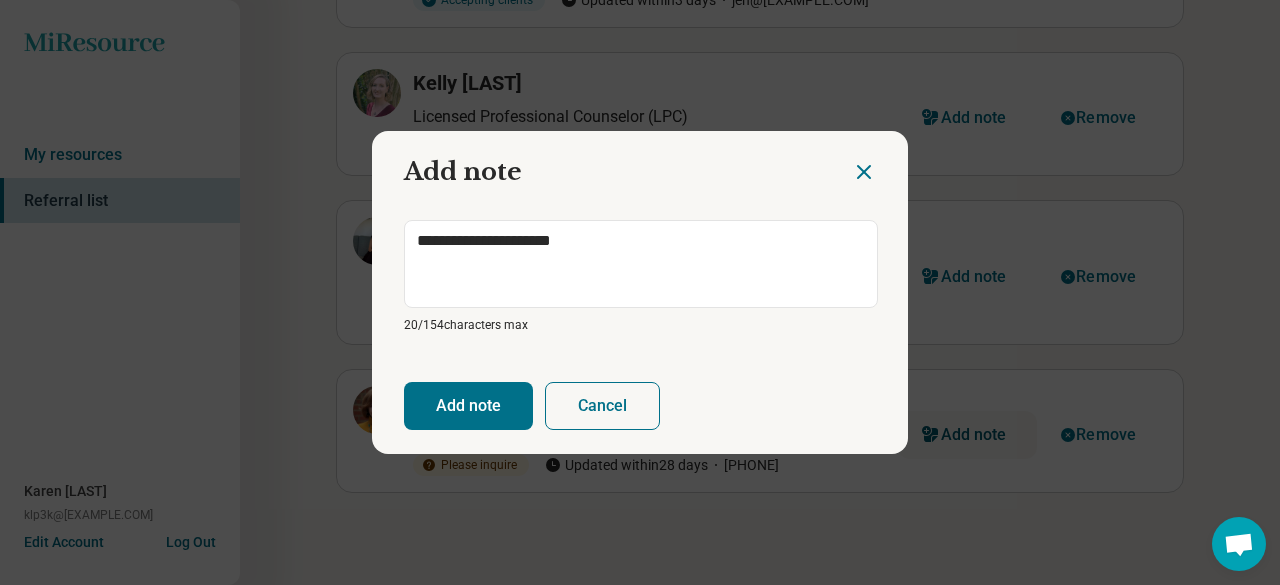 type on "**********" 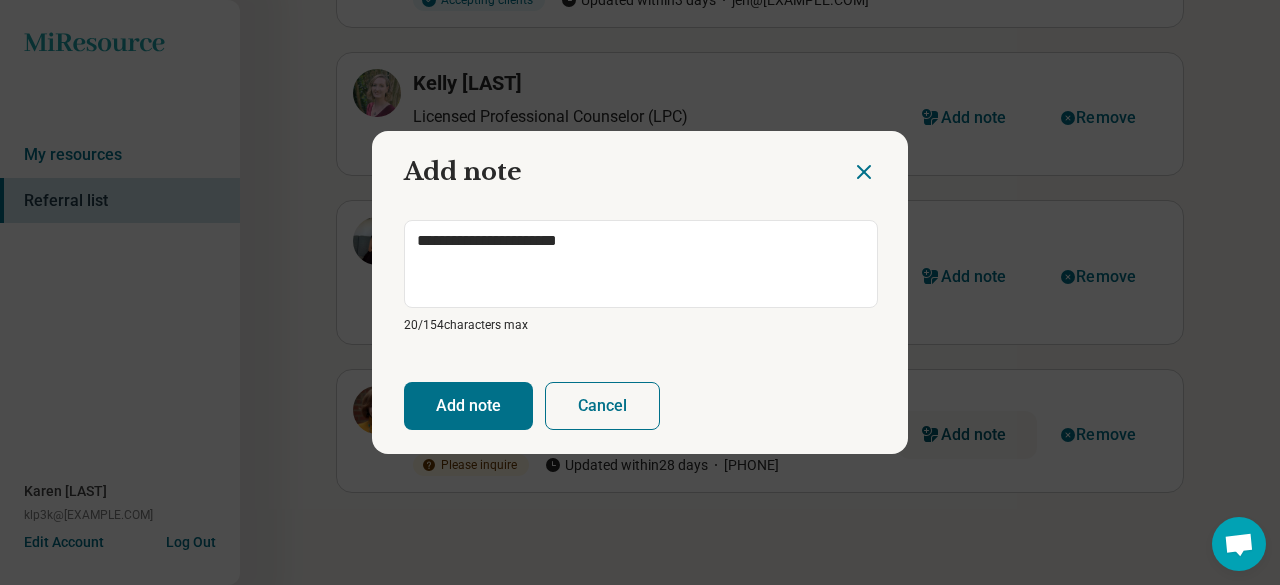 type on "*" 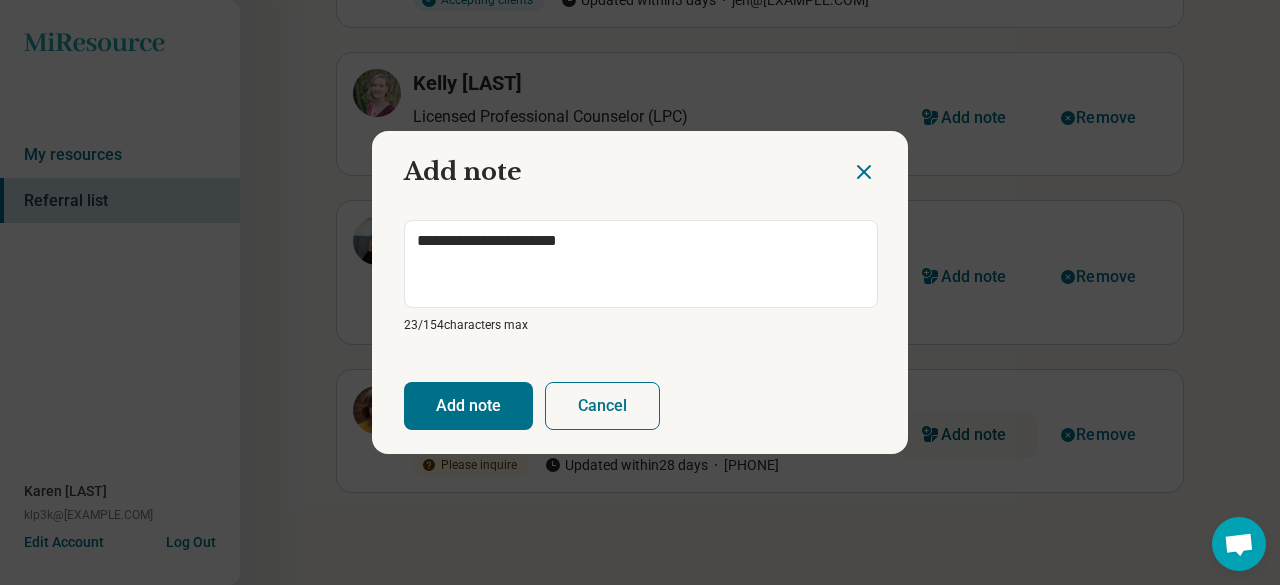 type on "**********" 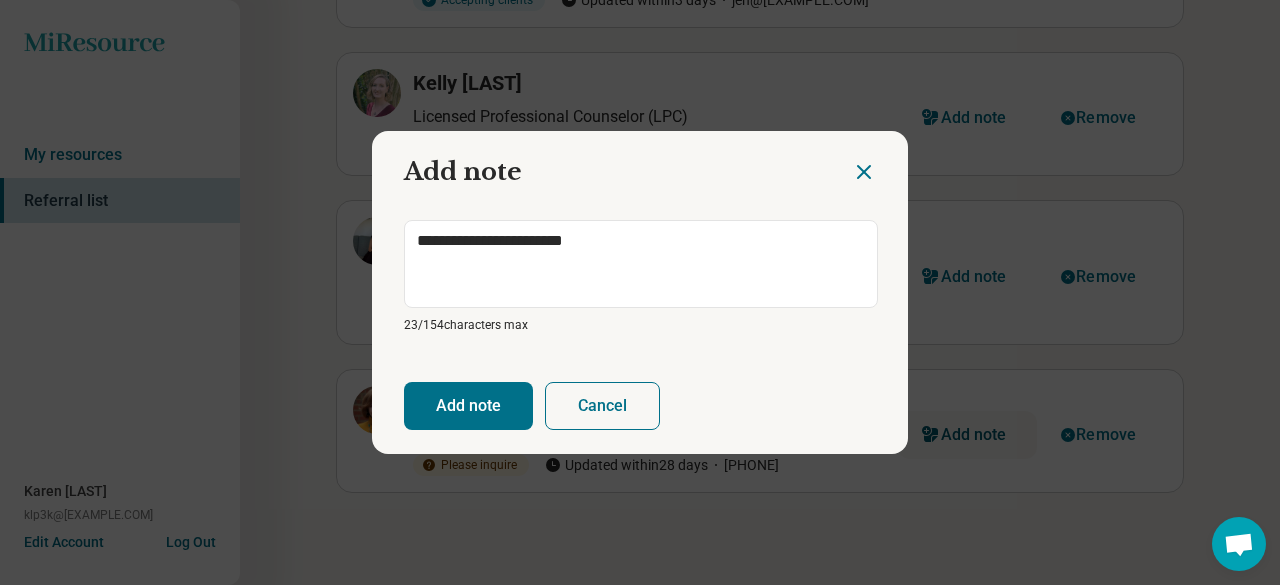 type on "*" 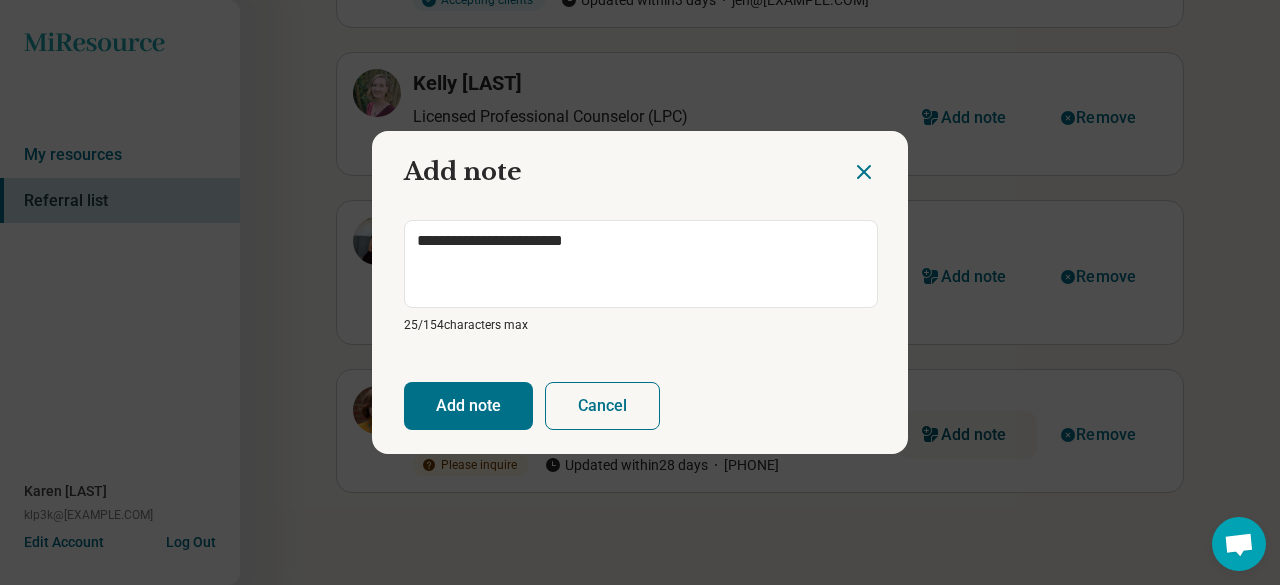type on "**********" 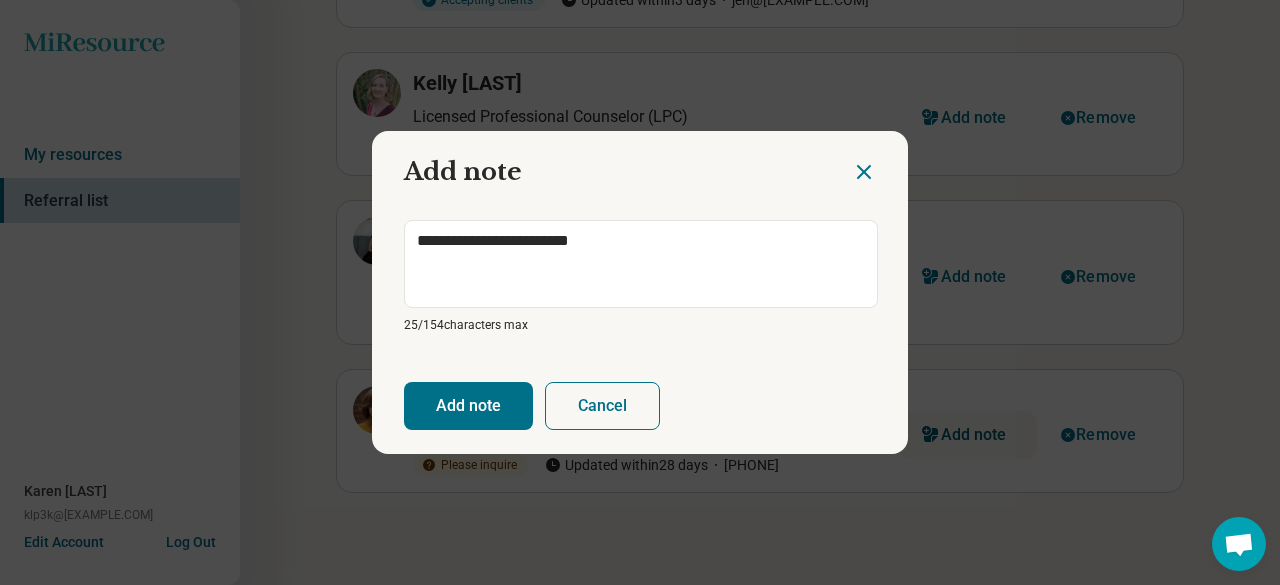 type on "**********" 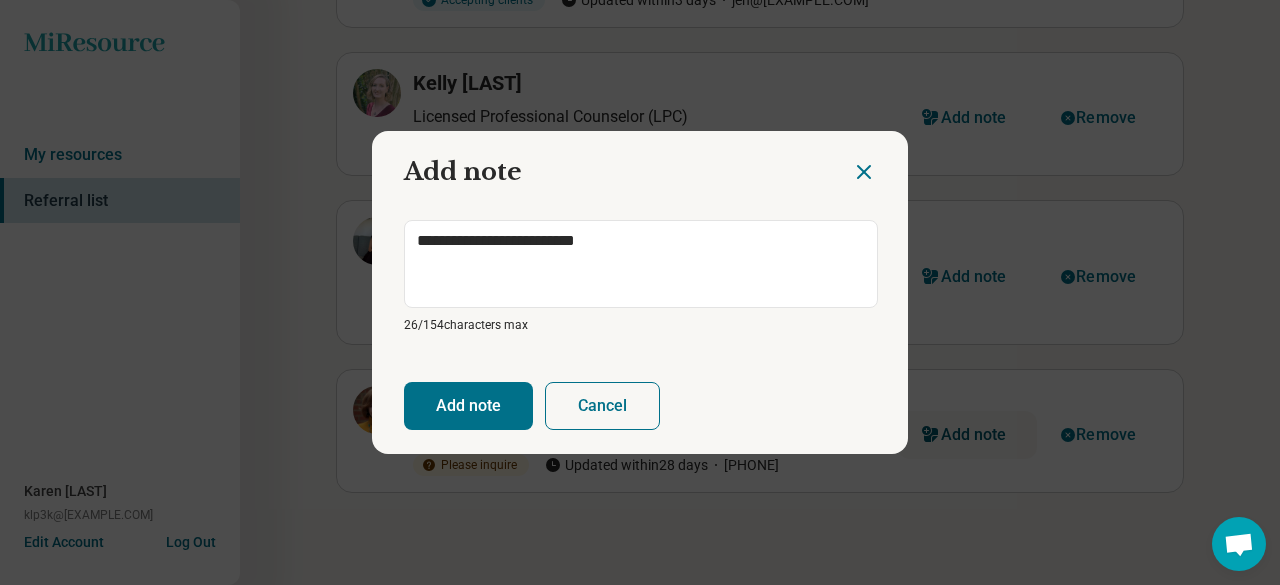 type on "**********" 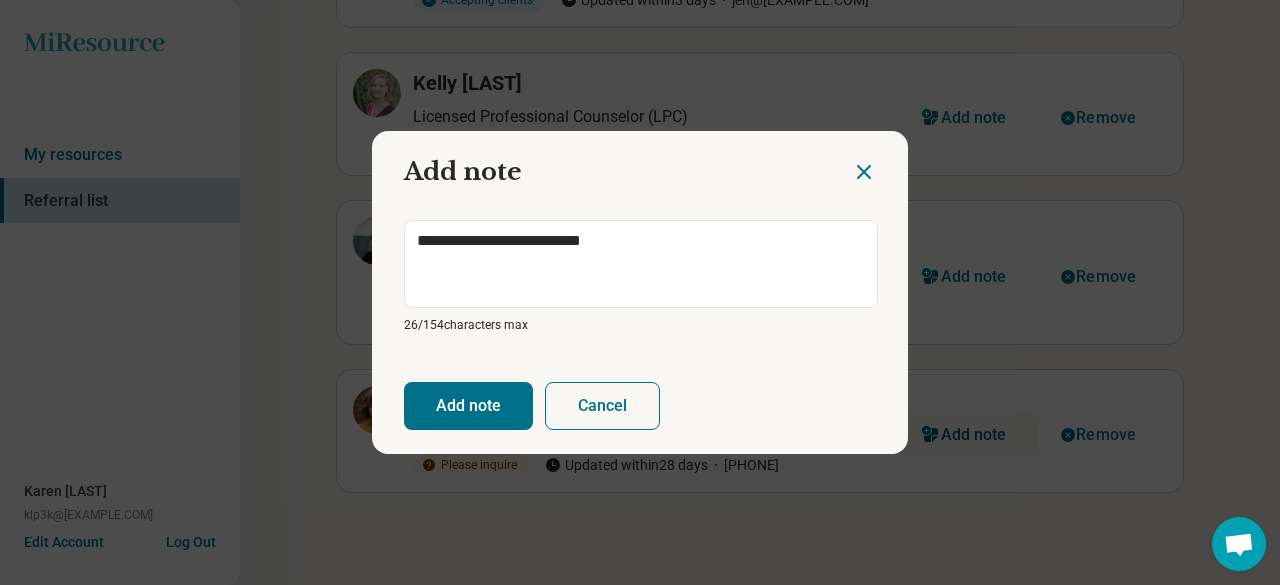 type on "**********" 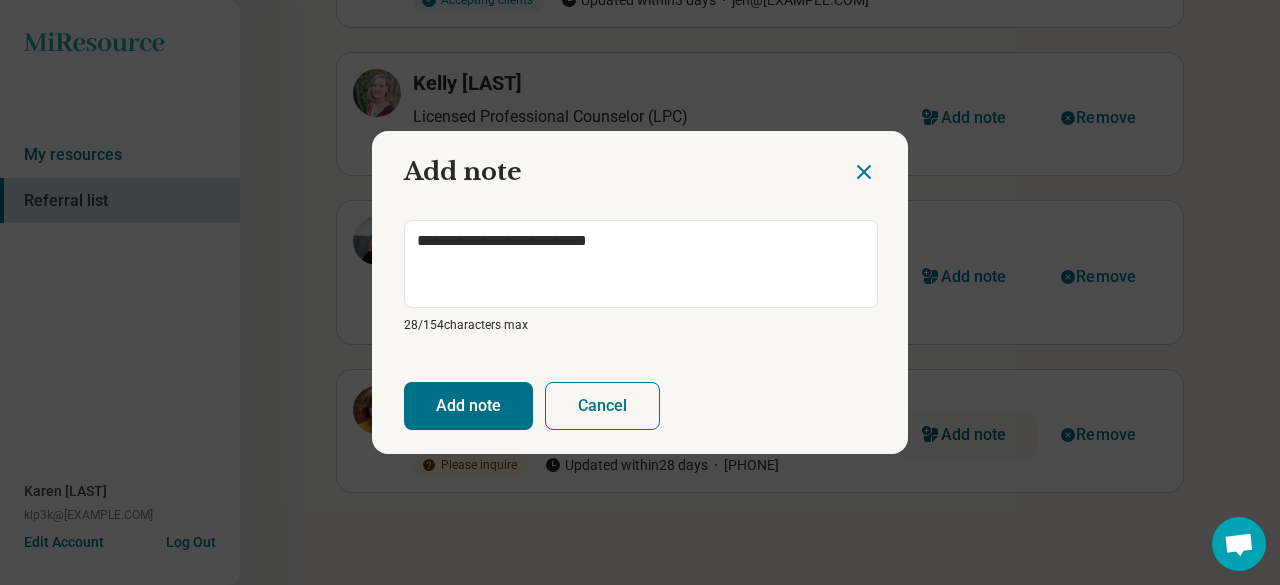 type on "**********" 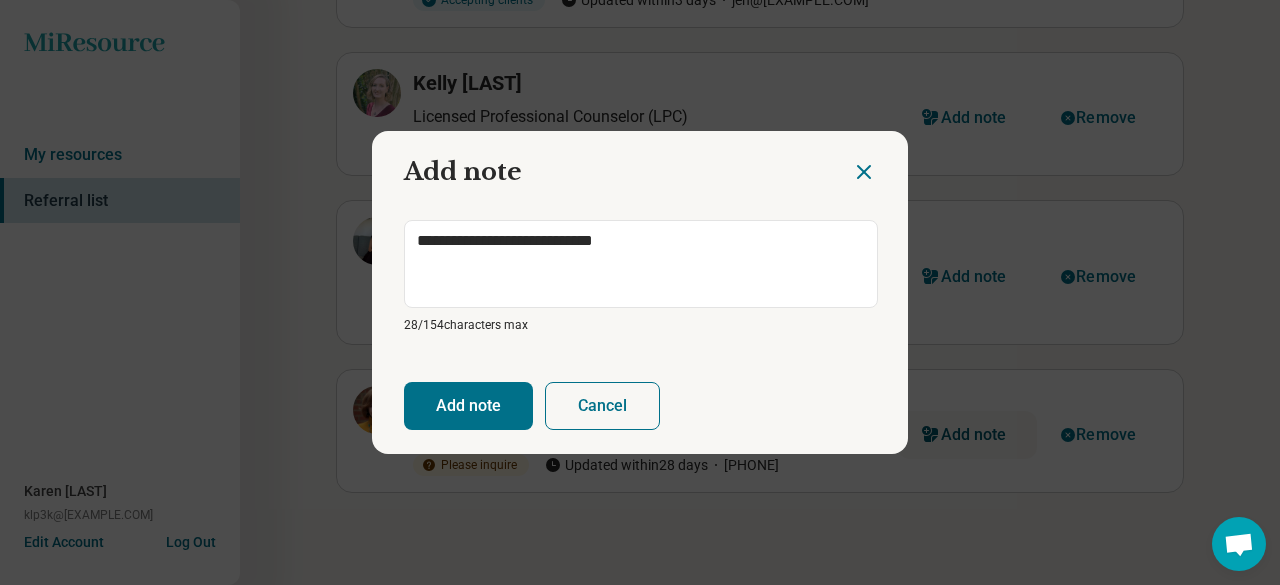 type on "**********" 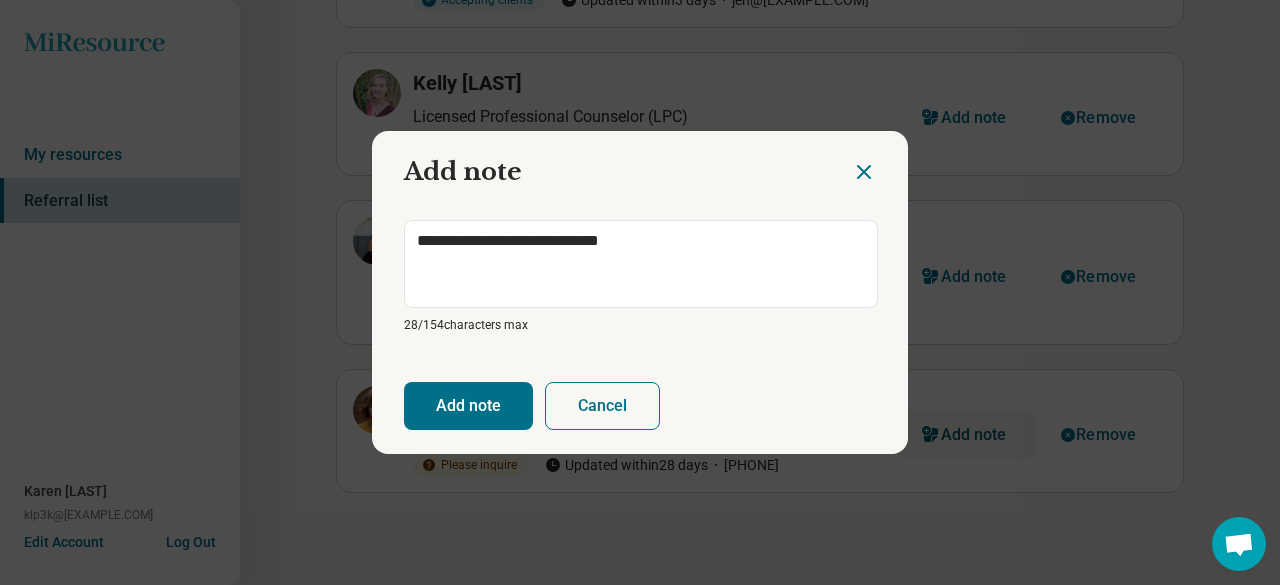 type on "*" 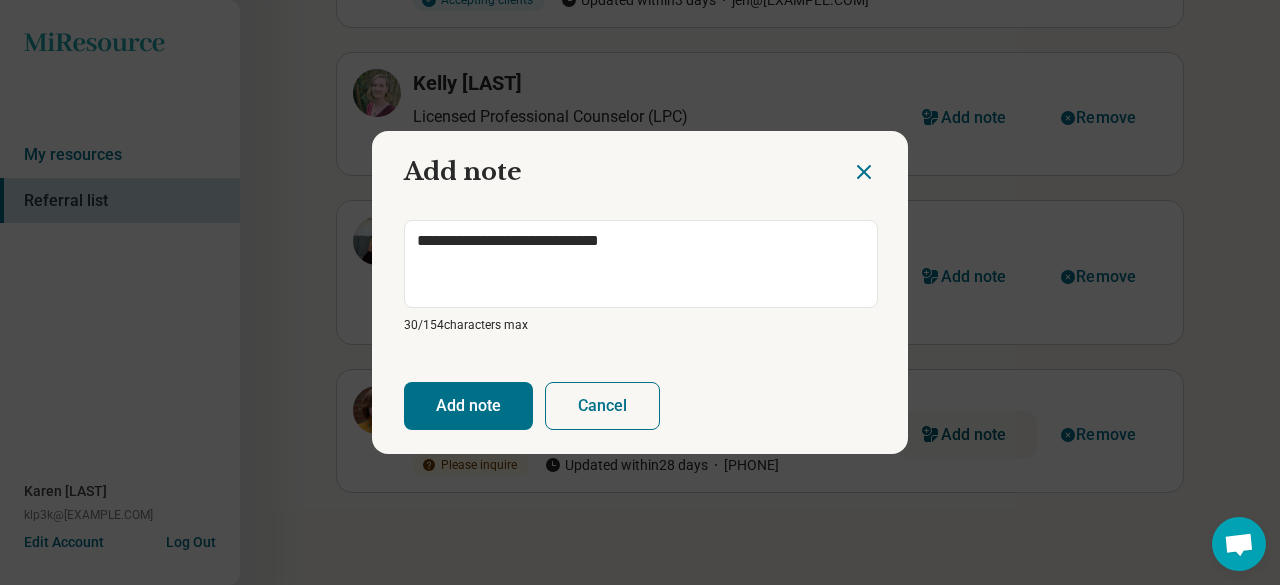 type on "**********" 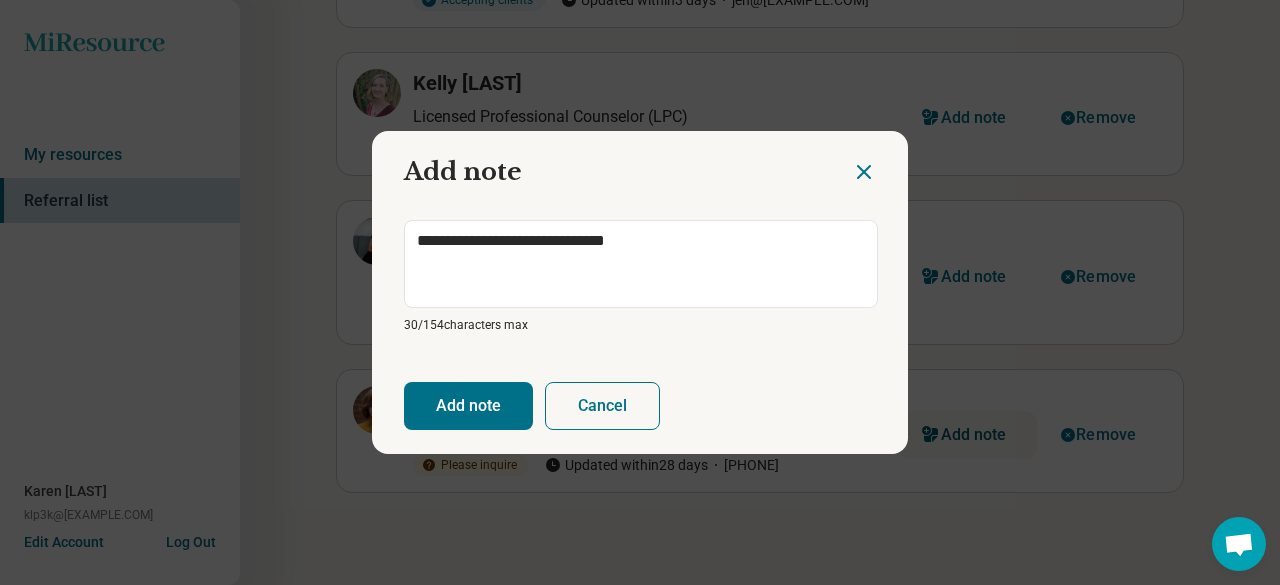 type on "**********" 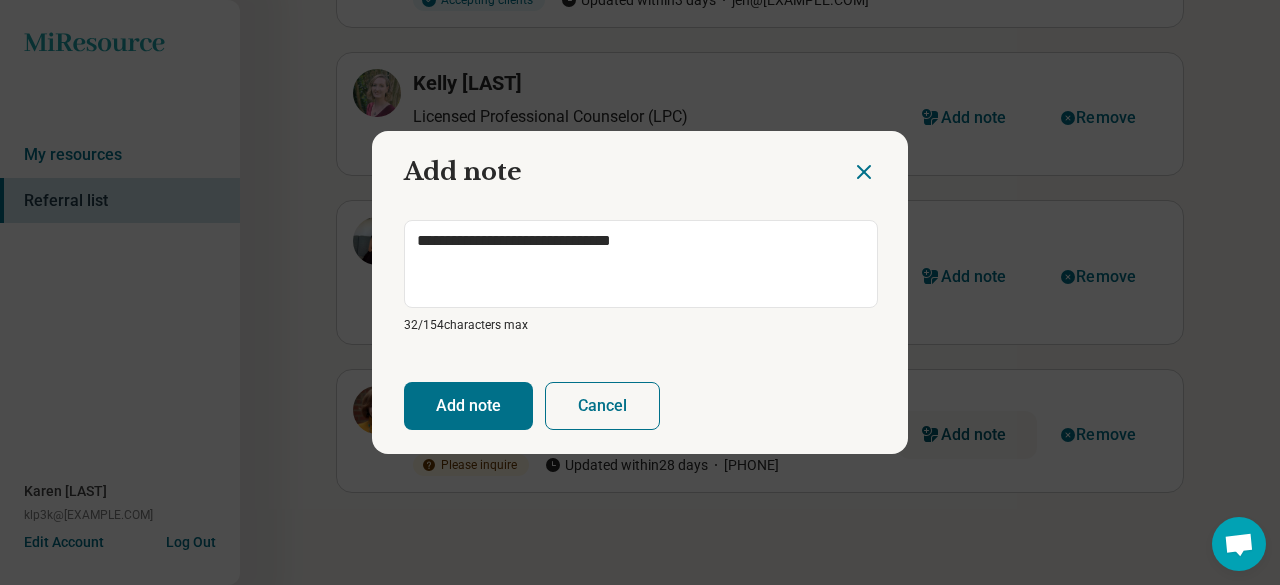 type on "**********" 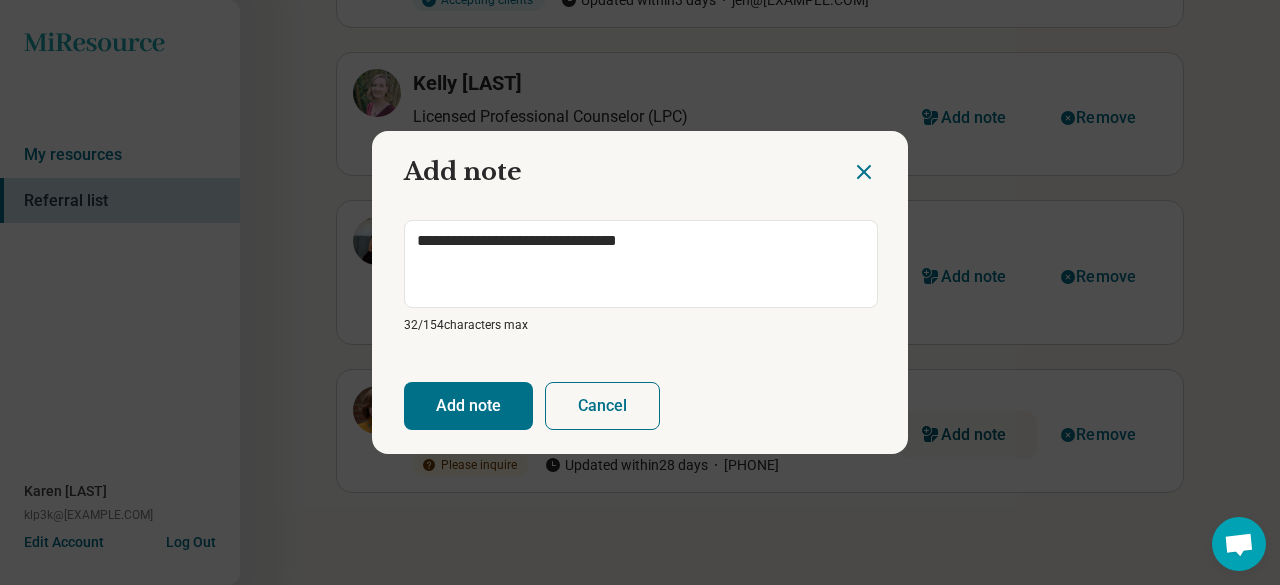 type on "**********" 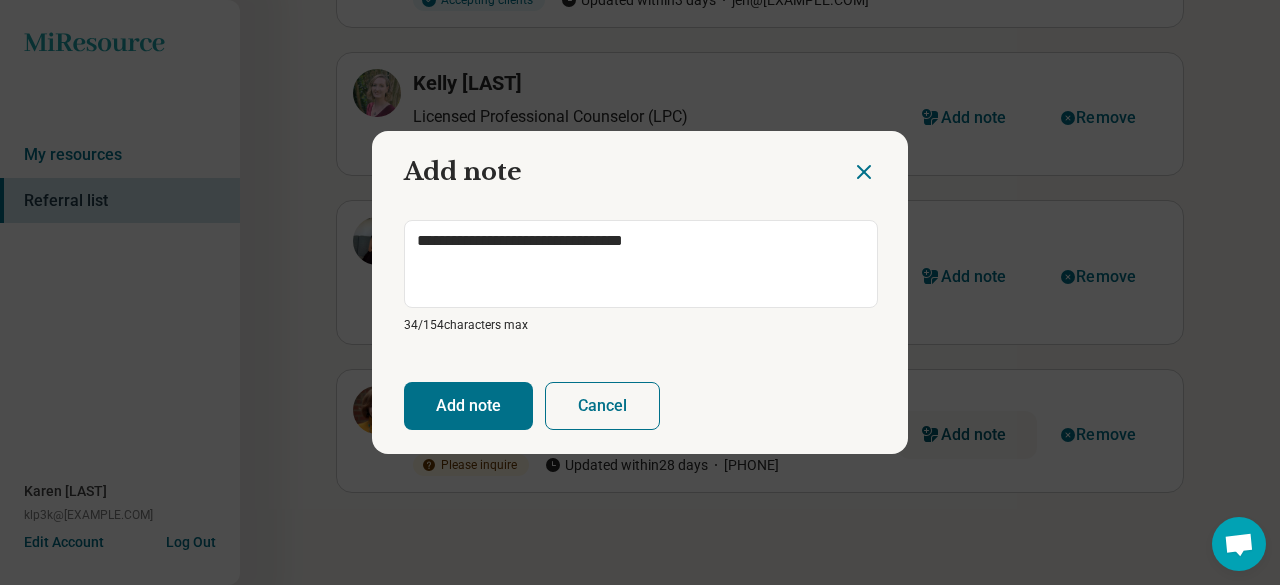 type on "**********" 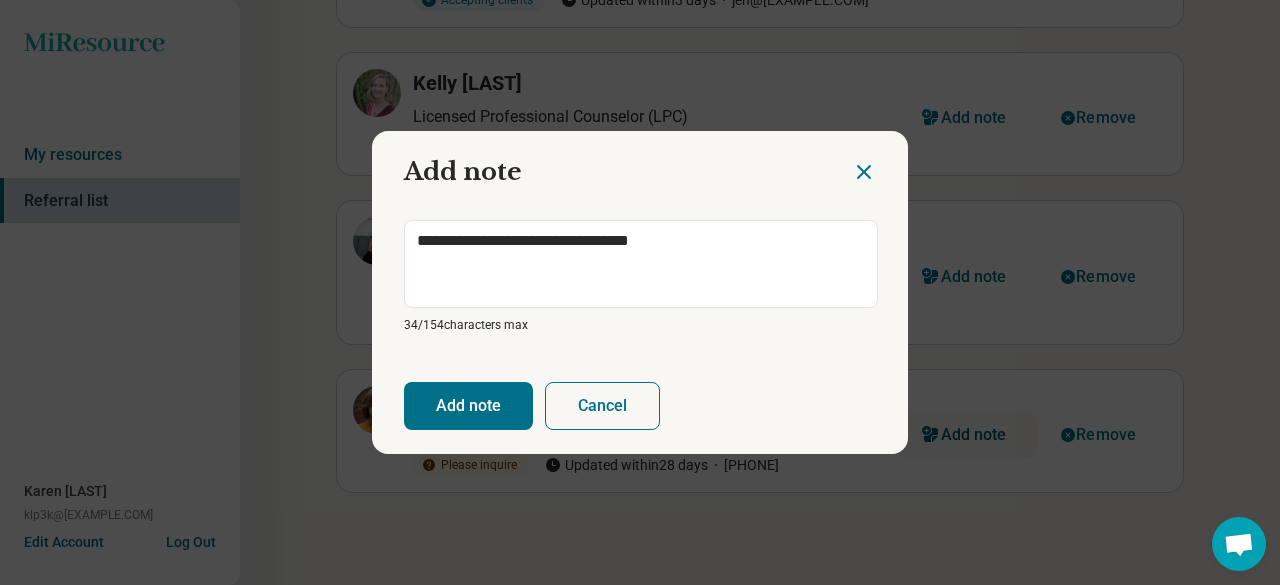 type on "*" 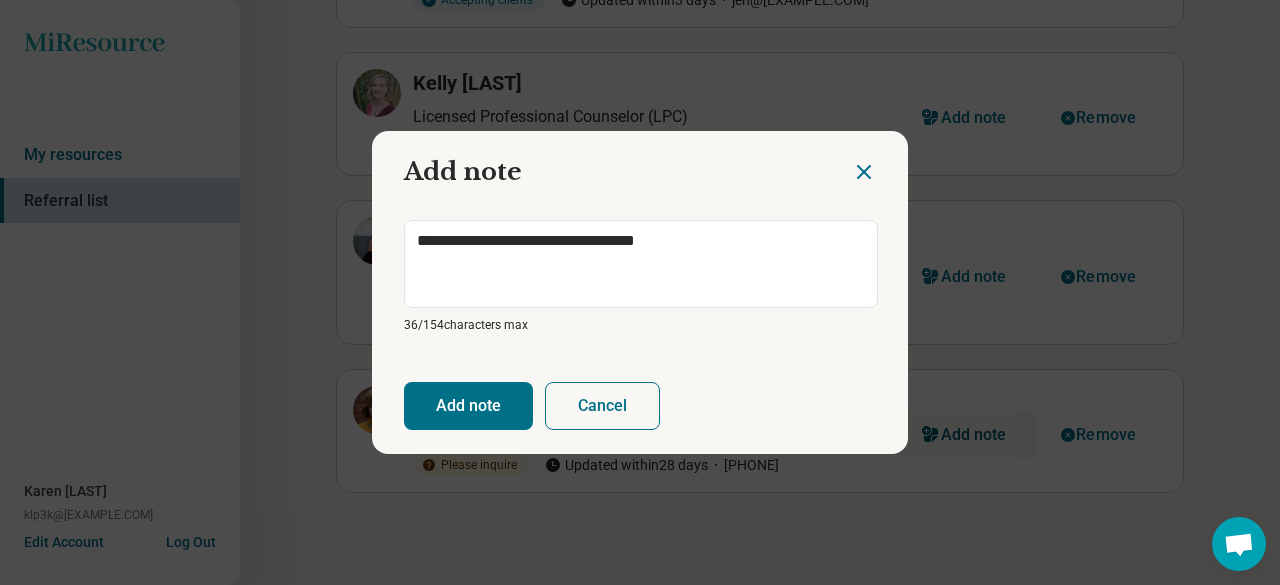 type on "**********" 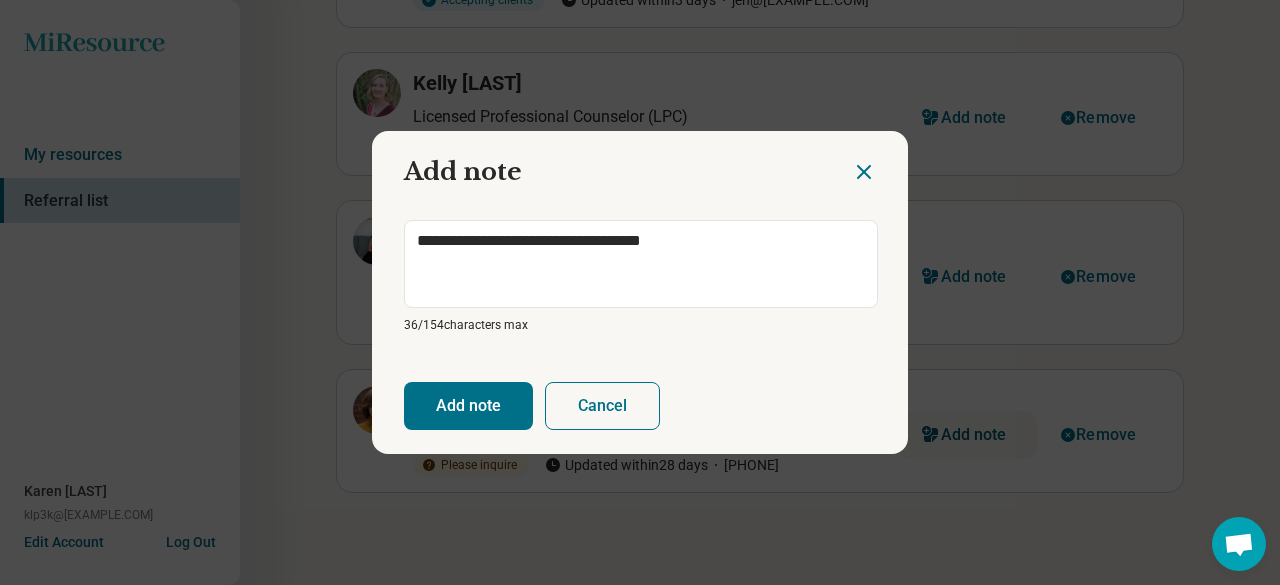 type on "**********" 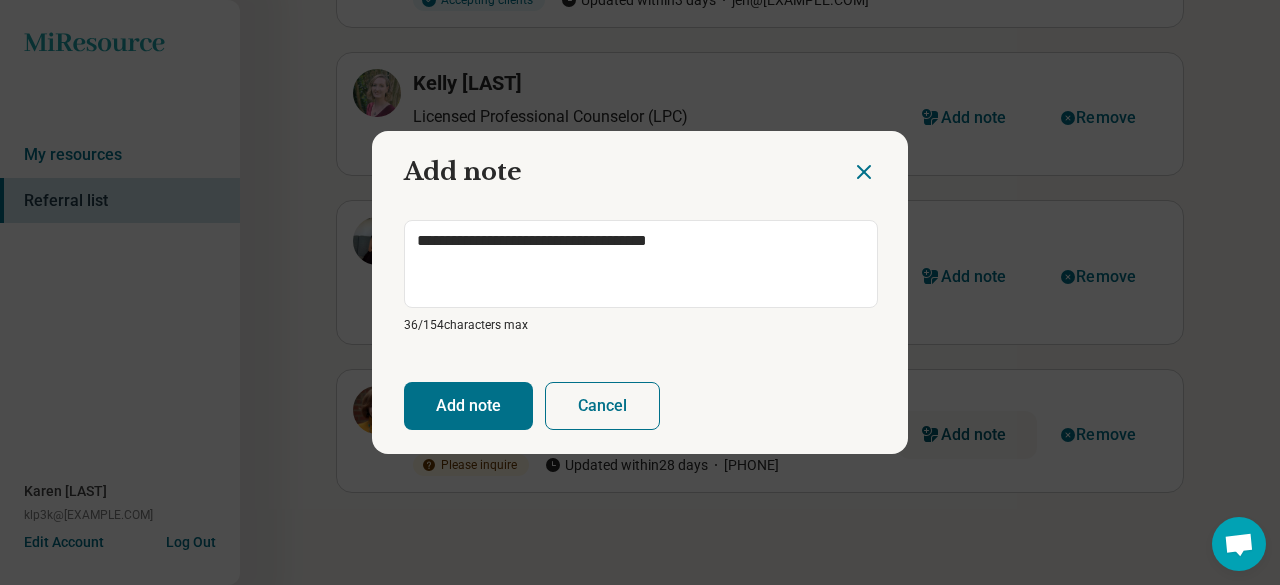 type on "*" 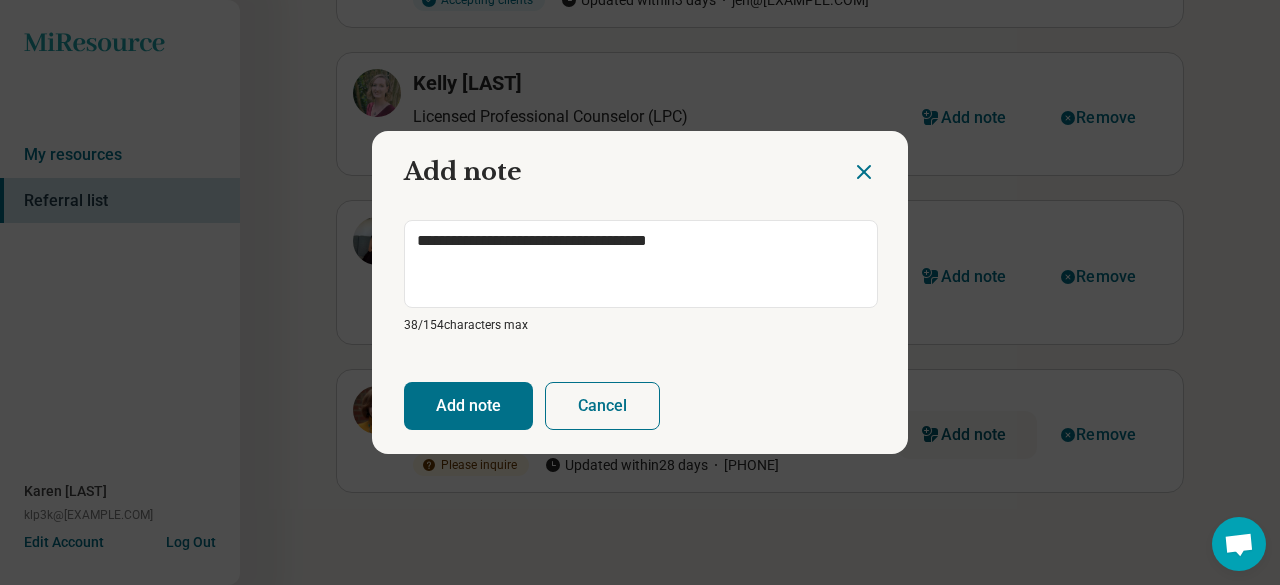 type on "**********" 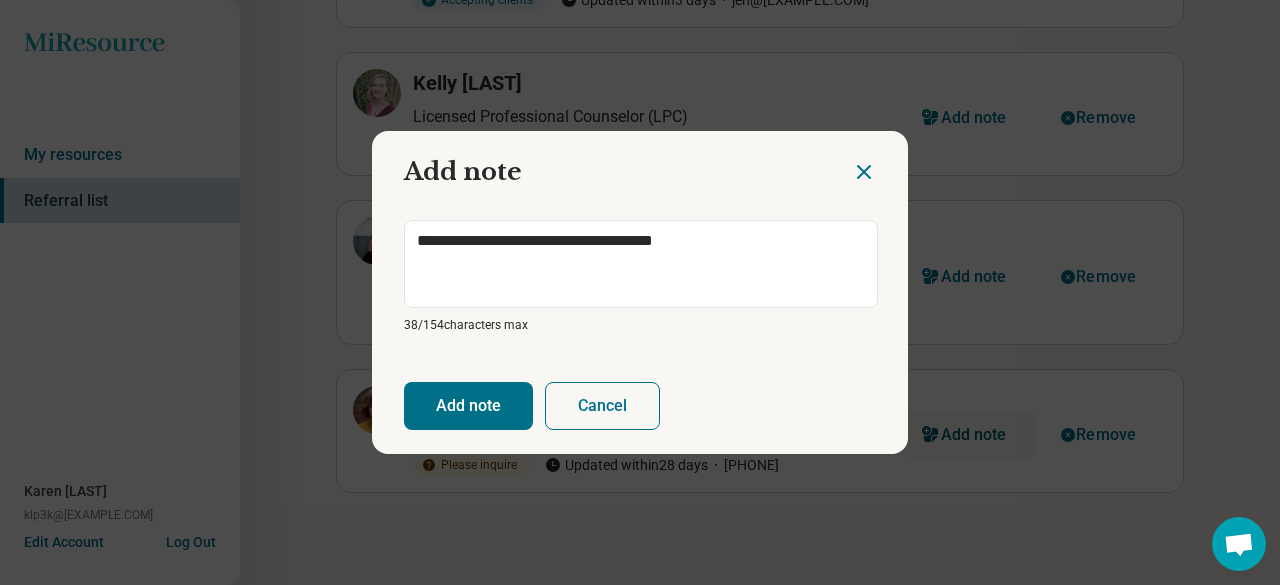 type on "**********" 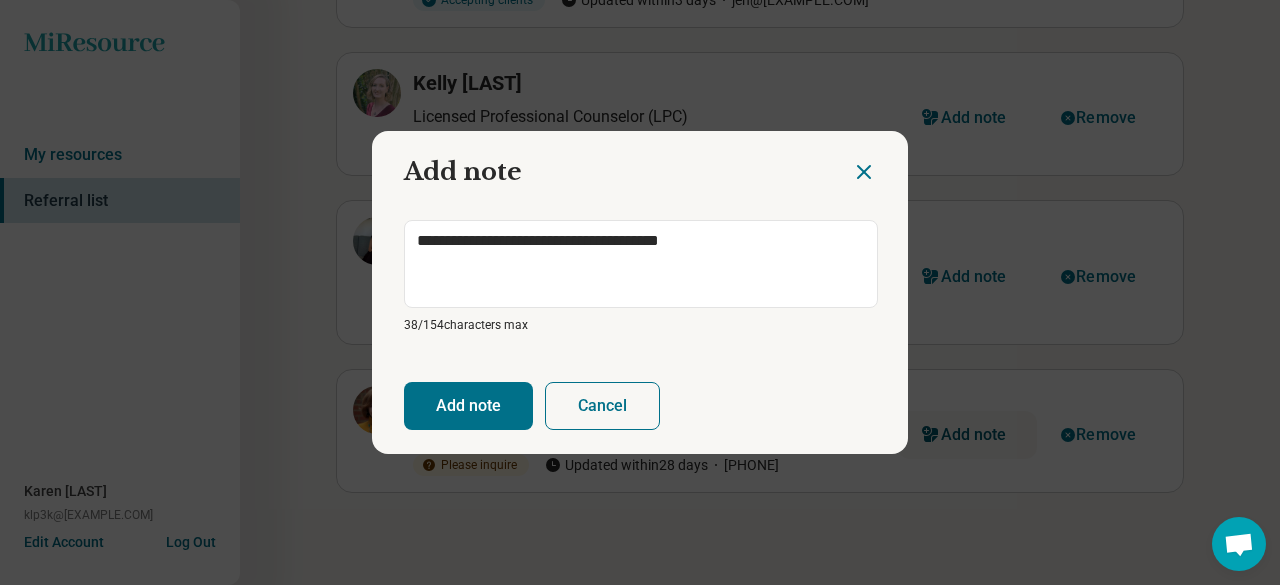 type on "*" 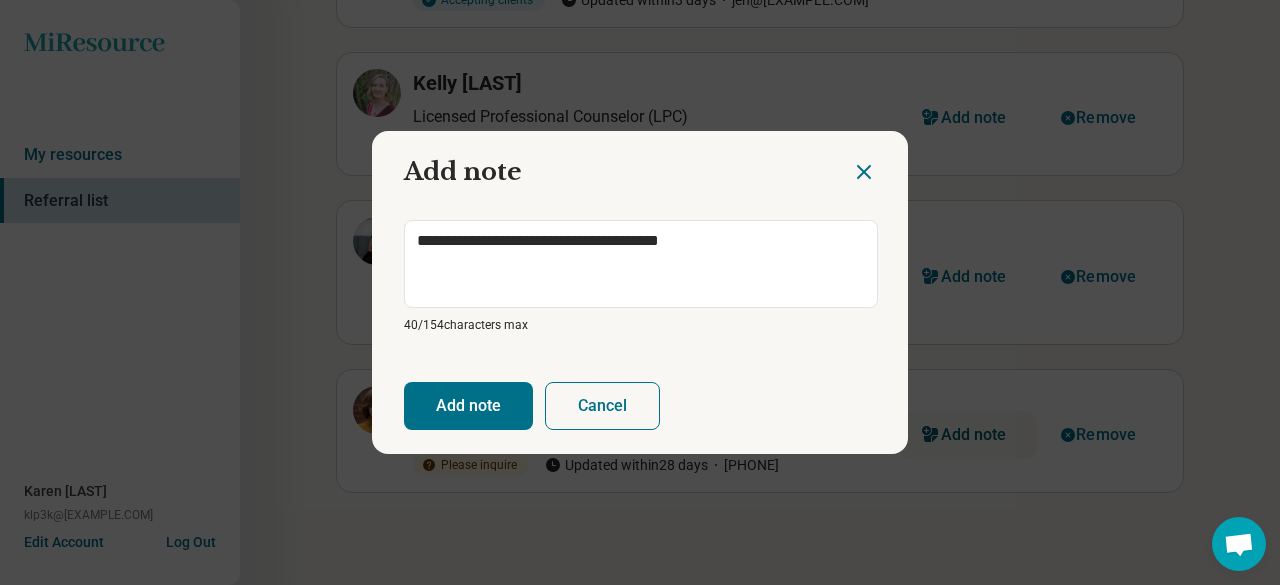type on "**********" 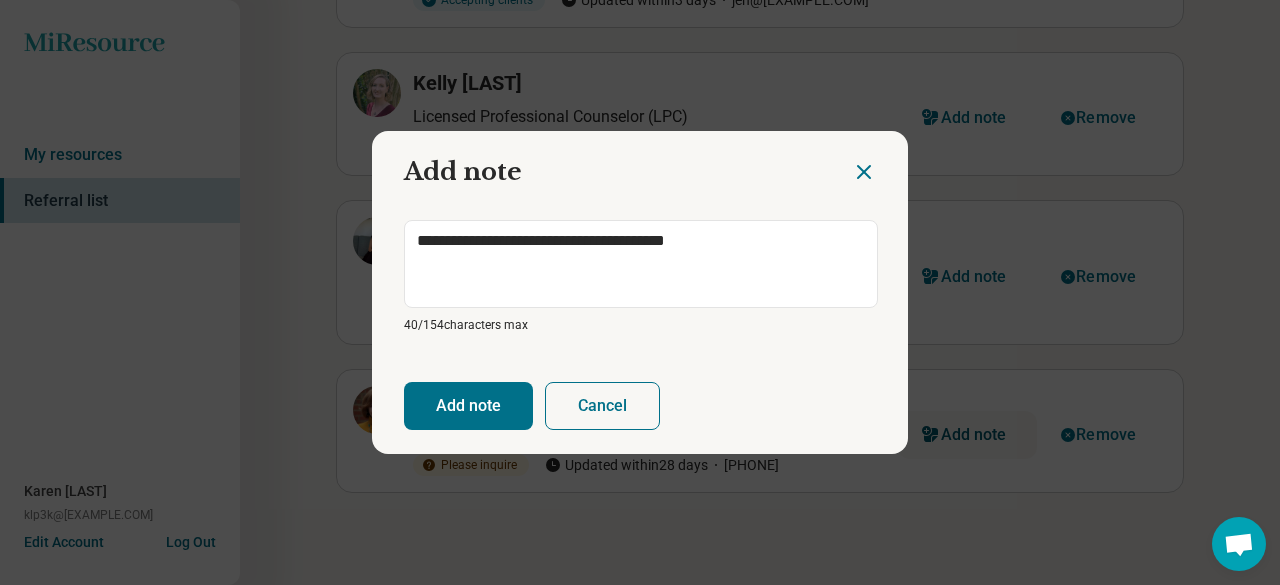 type on "*" 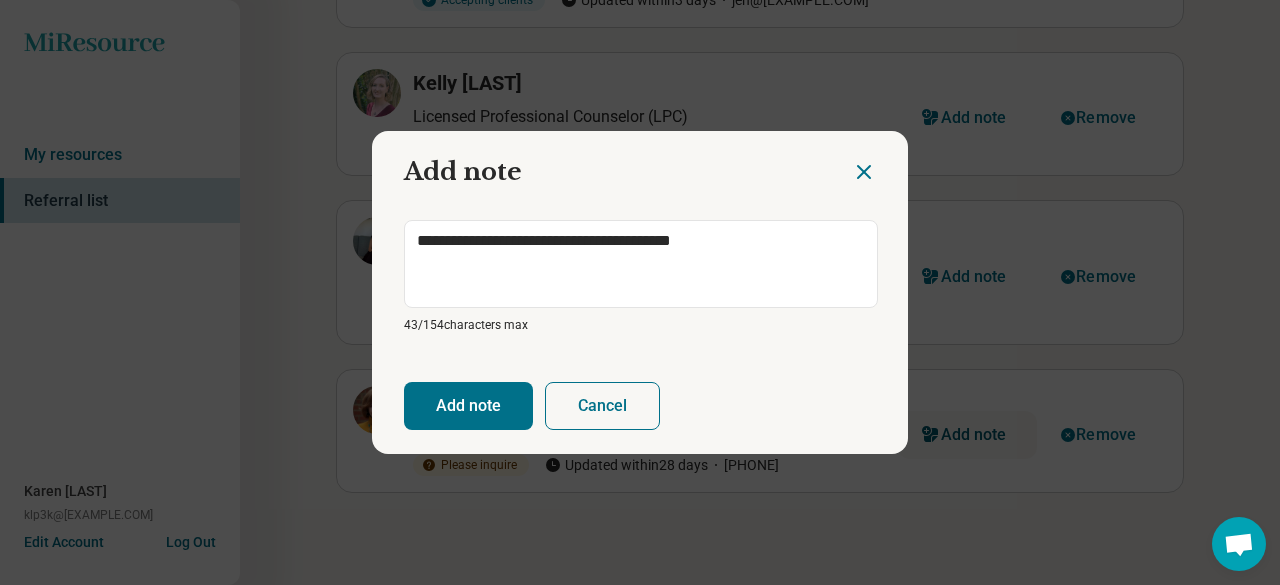 type on "**********" 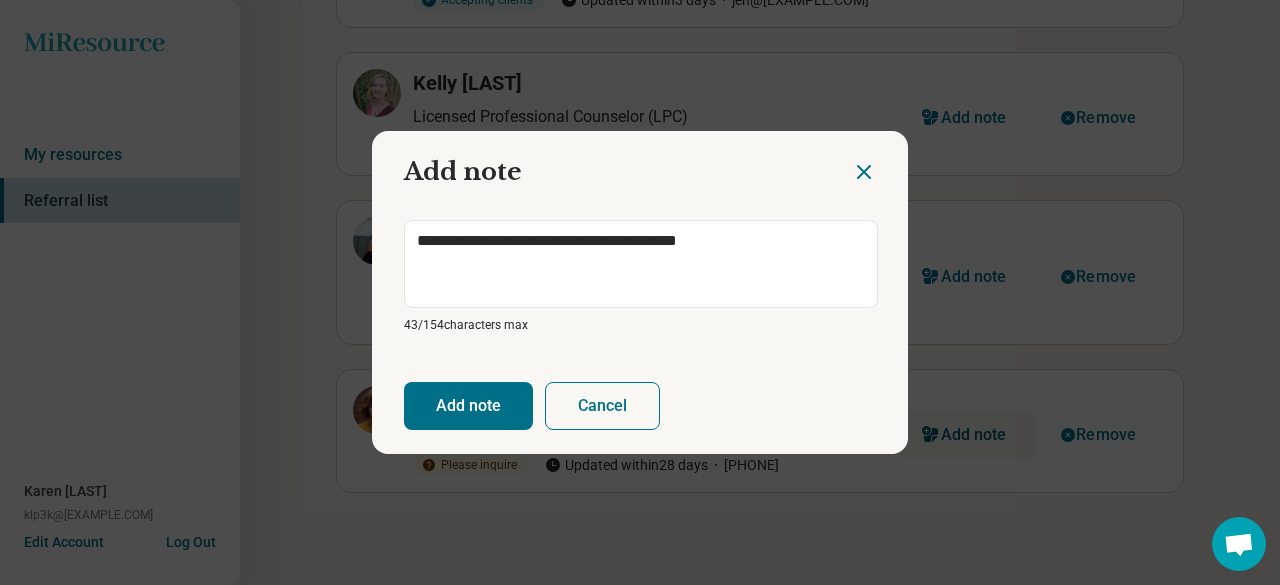 type on "**********" 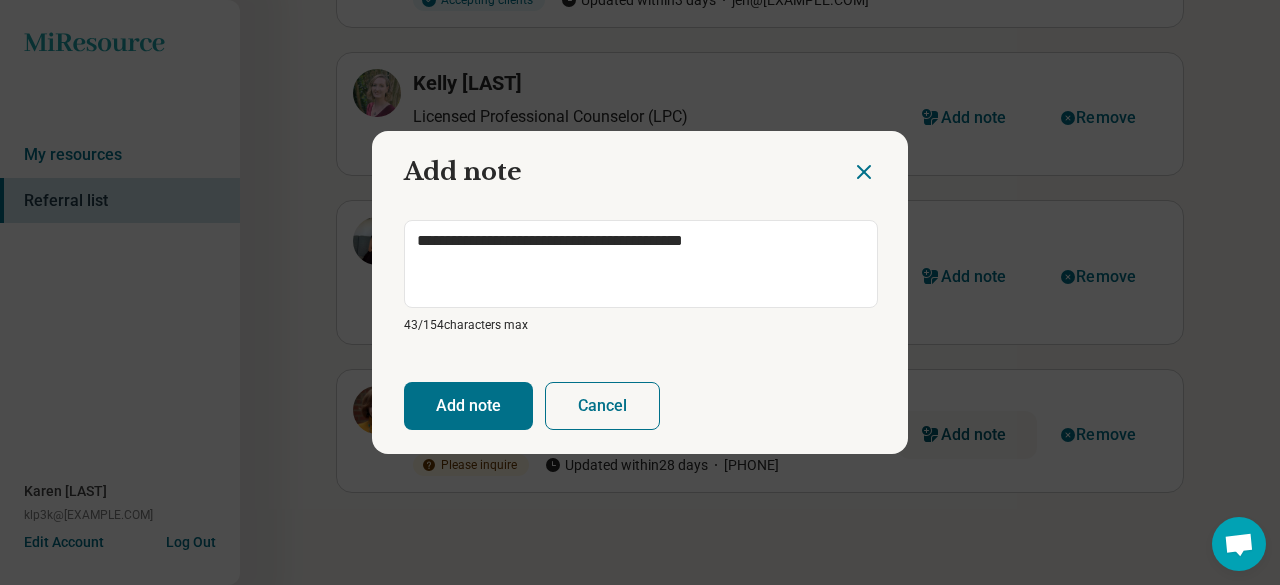 type on "**********" 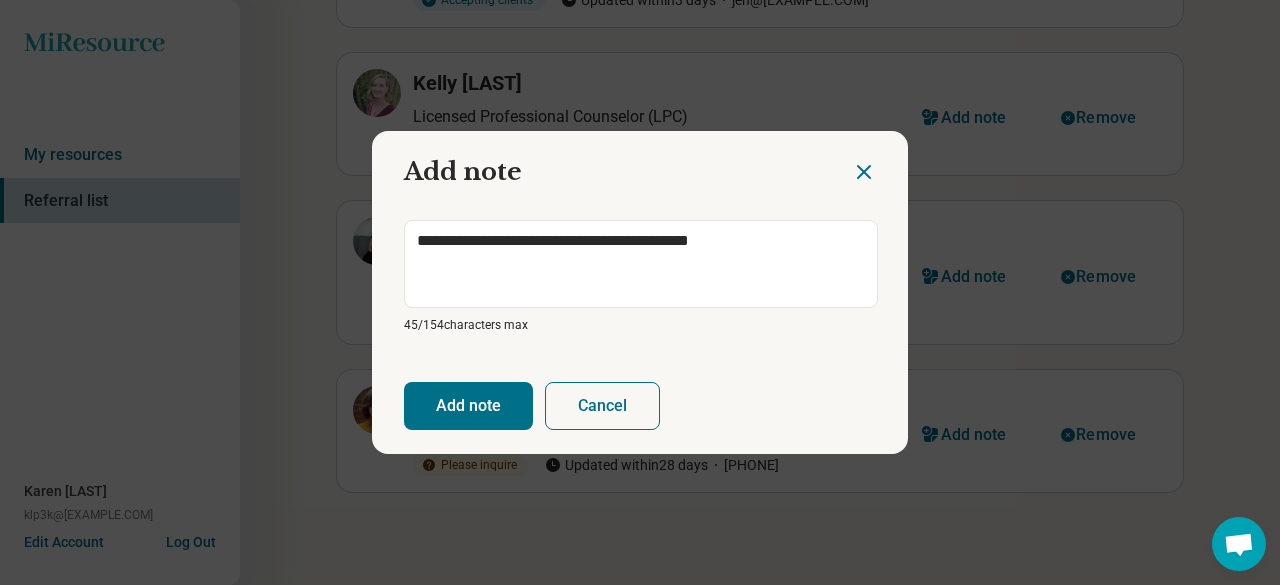 type on "**********" 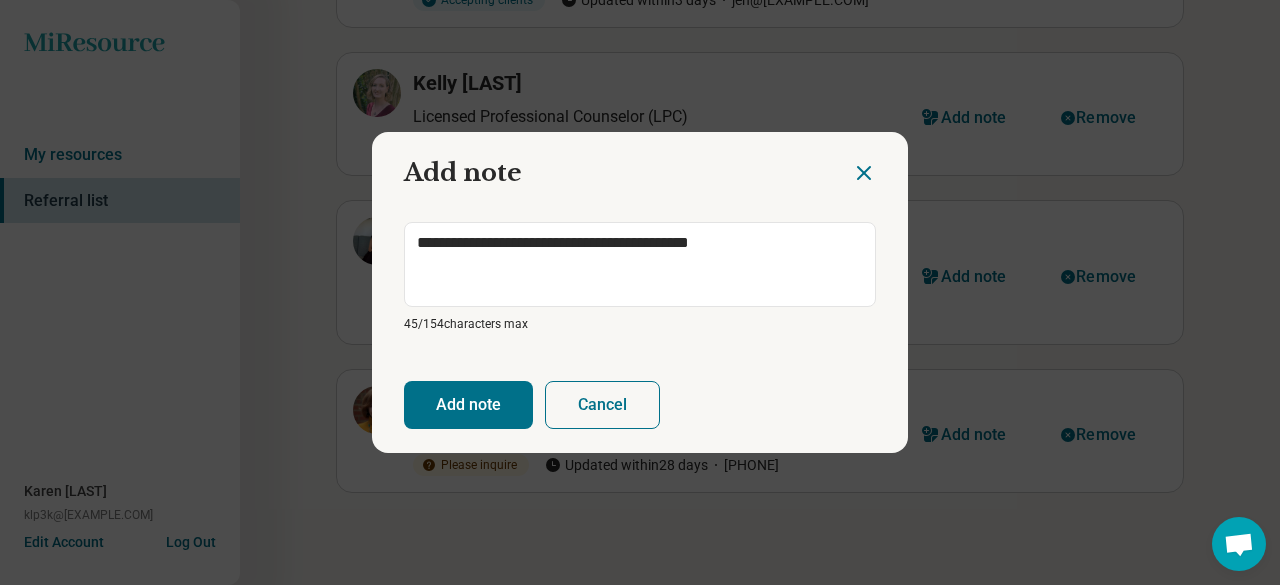 click on "Add note" at bounding box center [468, 405] 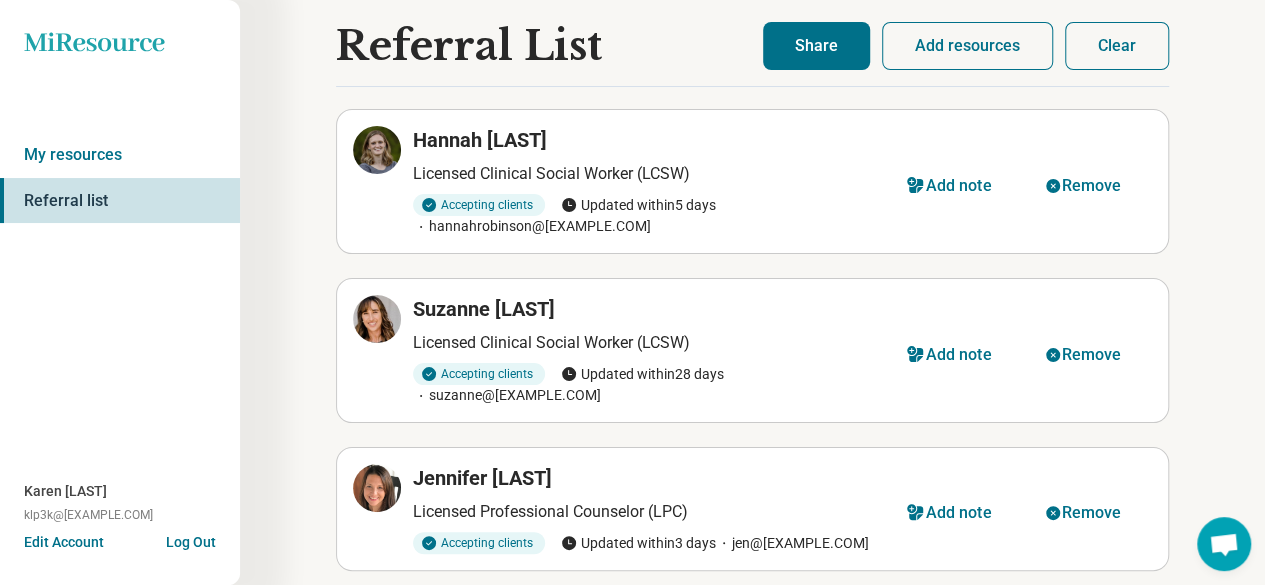 scroll, scrollTop: 0, scrollLeft: 0, axis: both 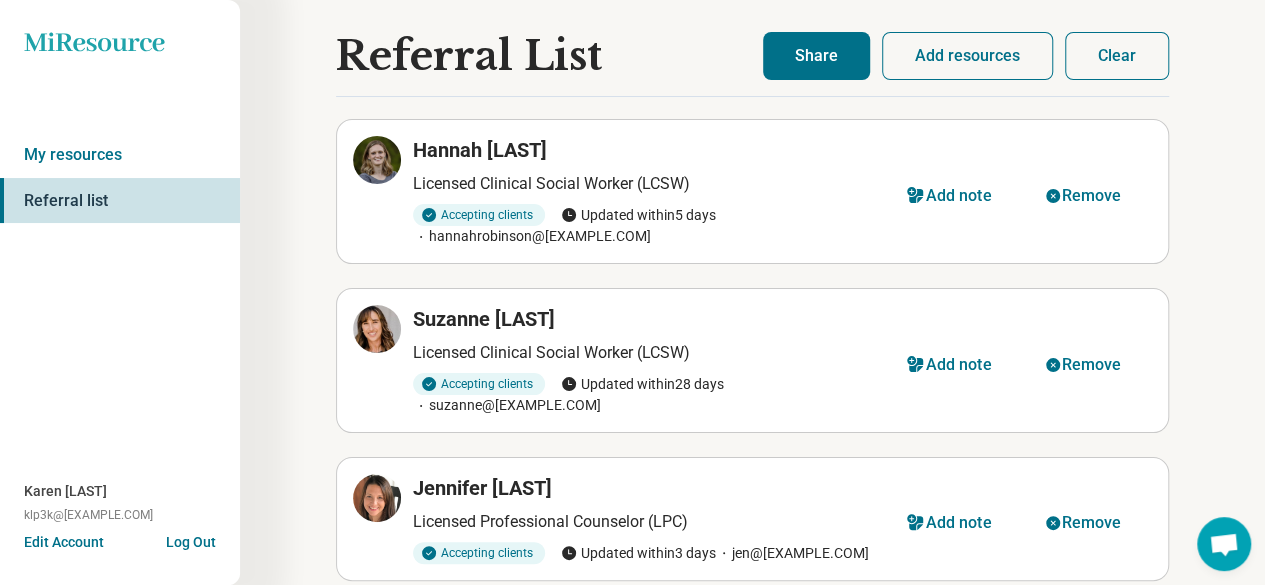 click on "Share" at bounding box center [816, 56] 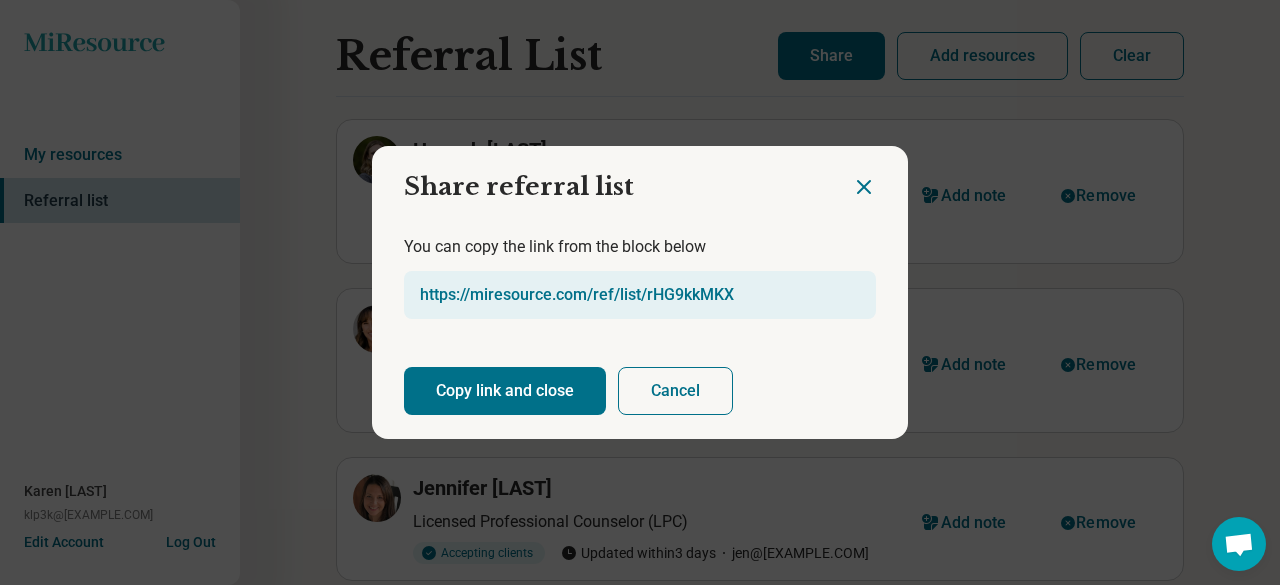 click on "Copy link and close" at bounding box center (505, 391) 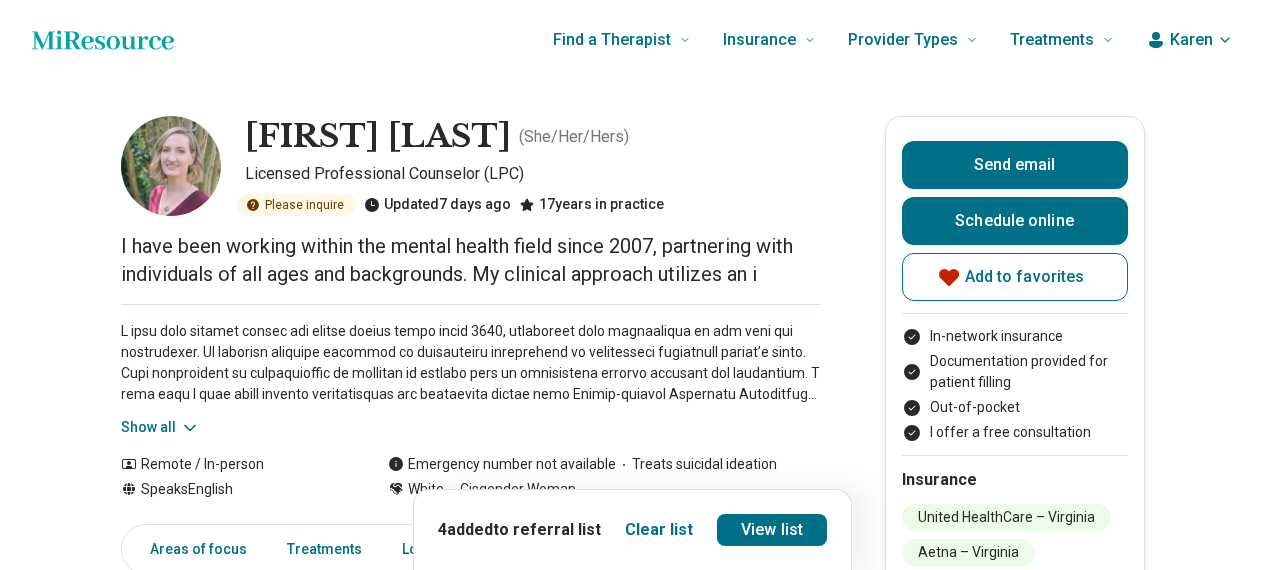 scroll, scrollTop: 0, scrollLeft: 0, axis: both 